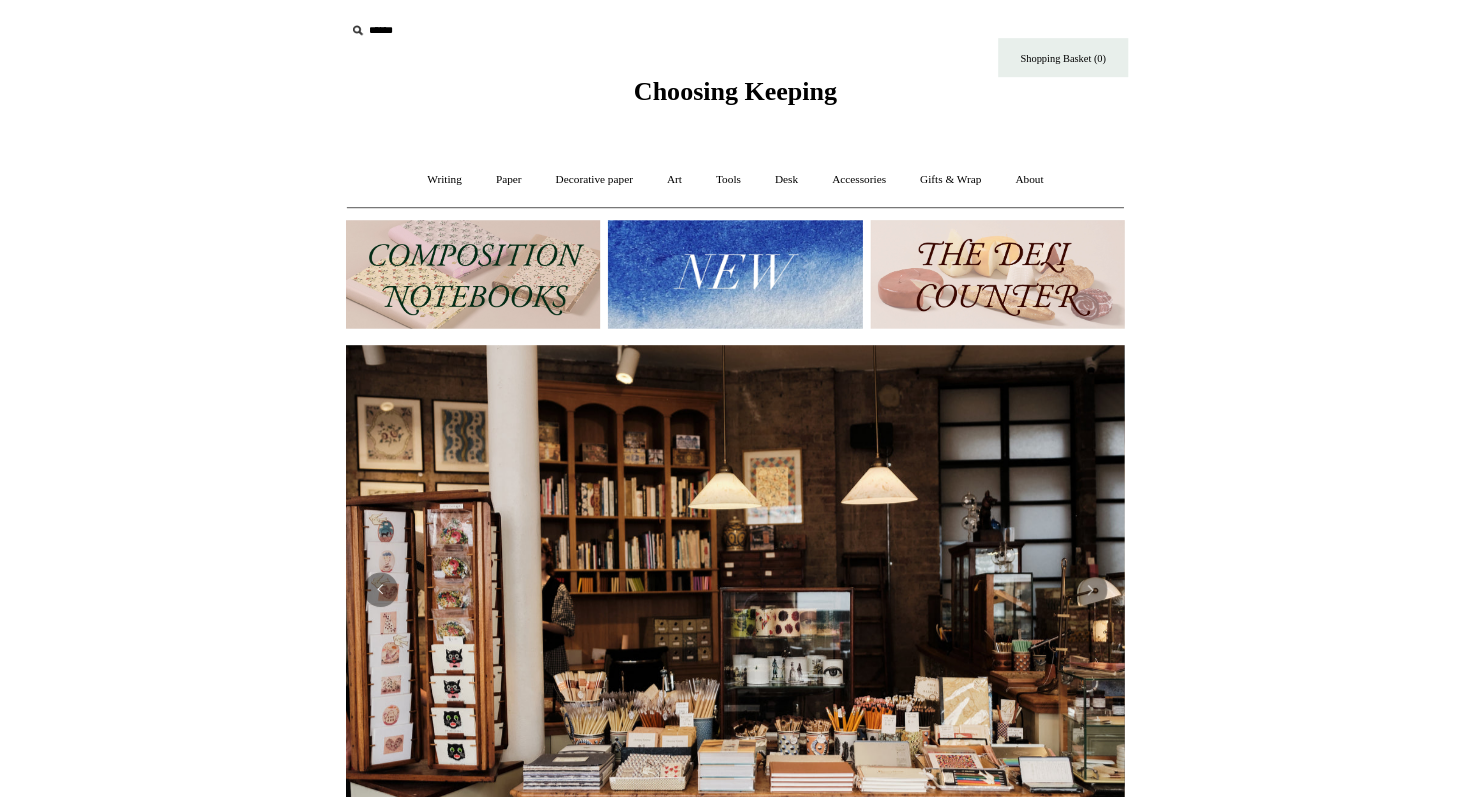 scroll, scrollTop: 0, scrollLeft: 0, axis: both 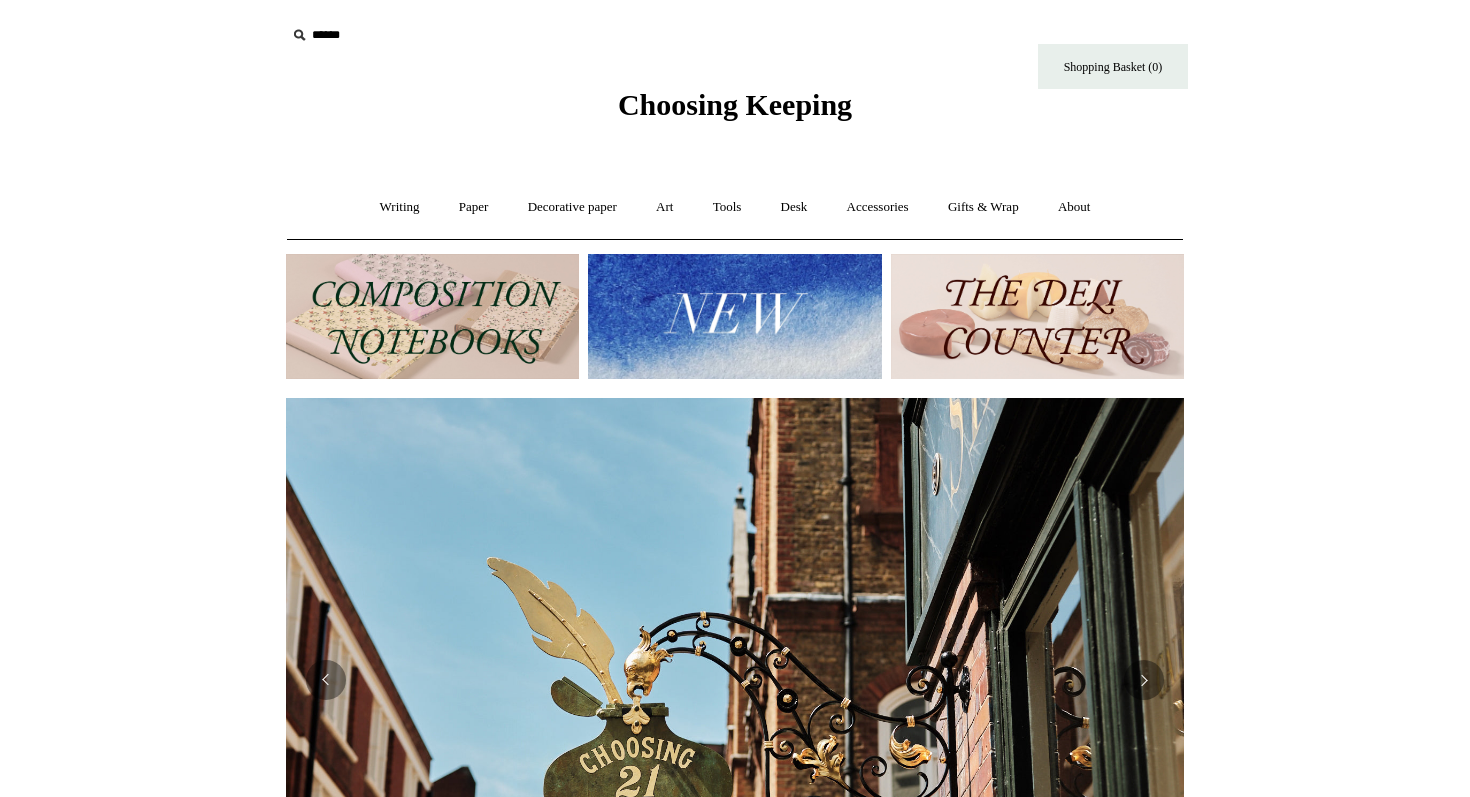 click at bounding box center [734, 316] 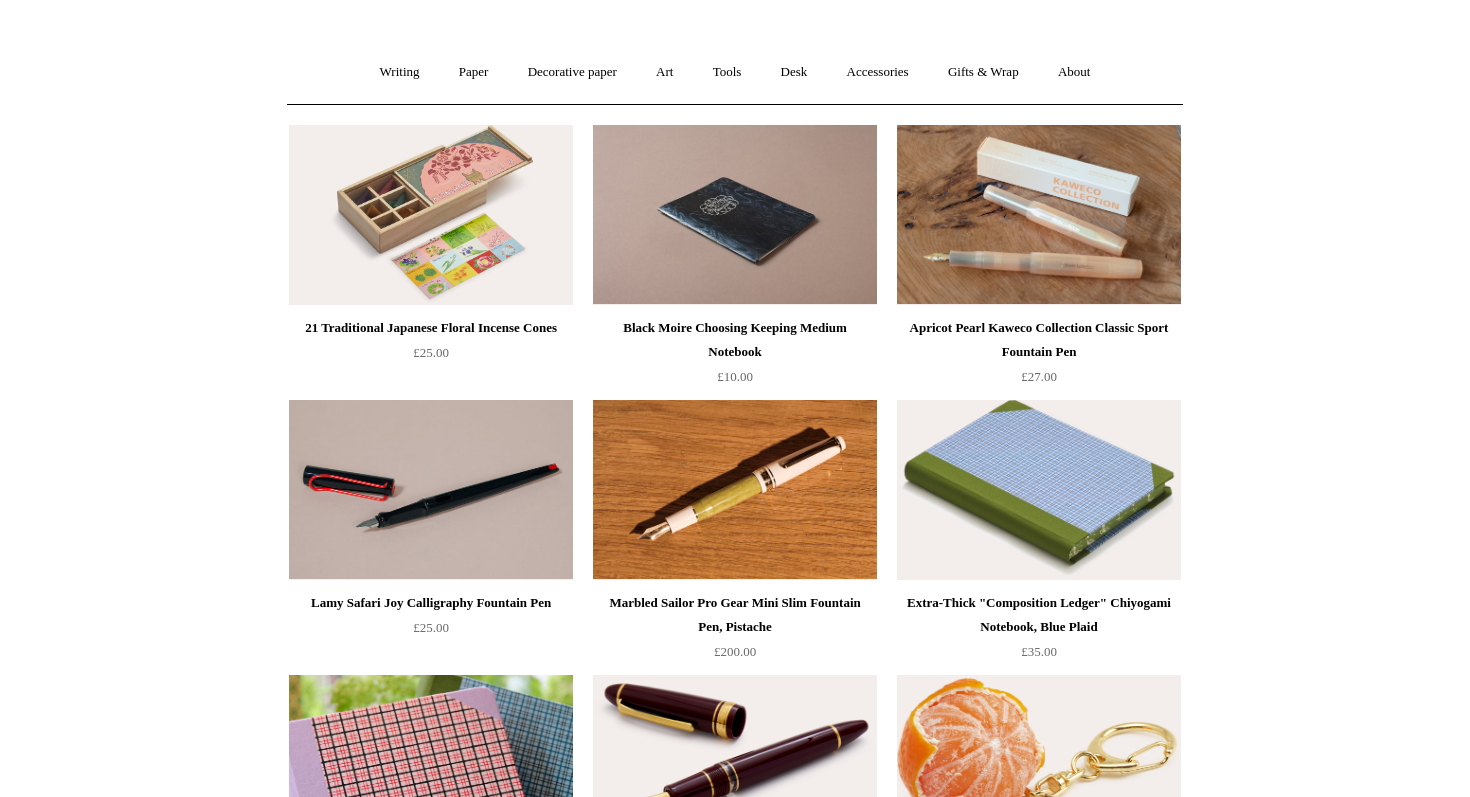 scroll, scrollTop: 0, scrollLeft: 0, axis: both 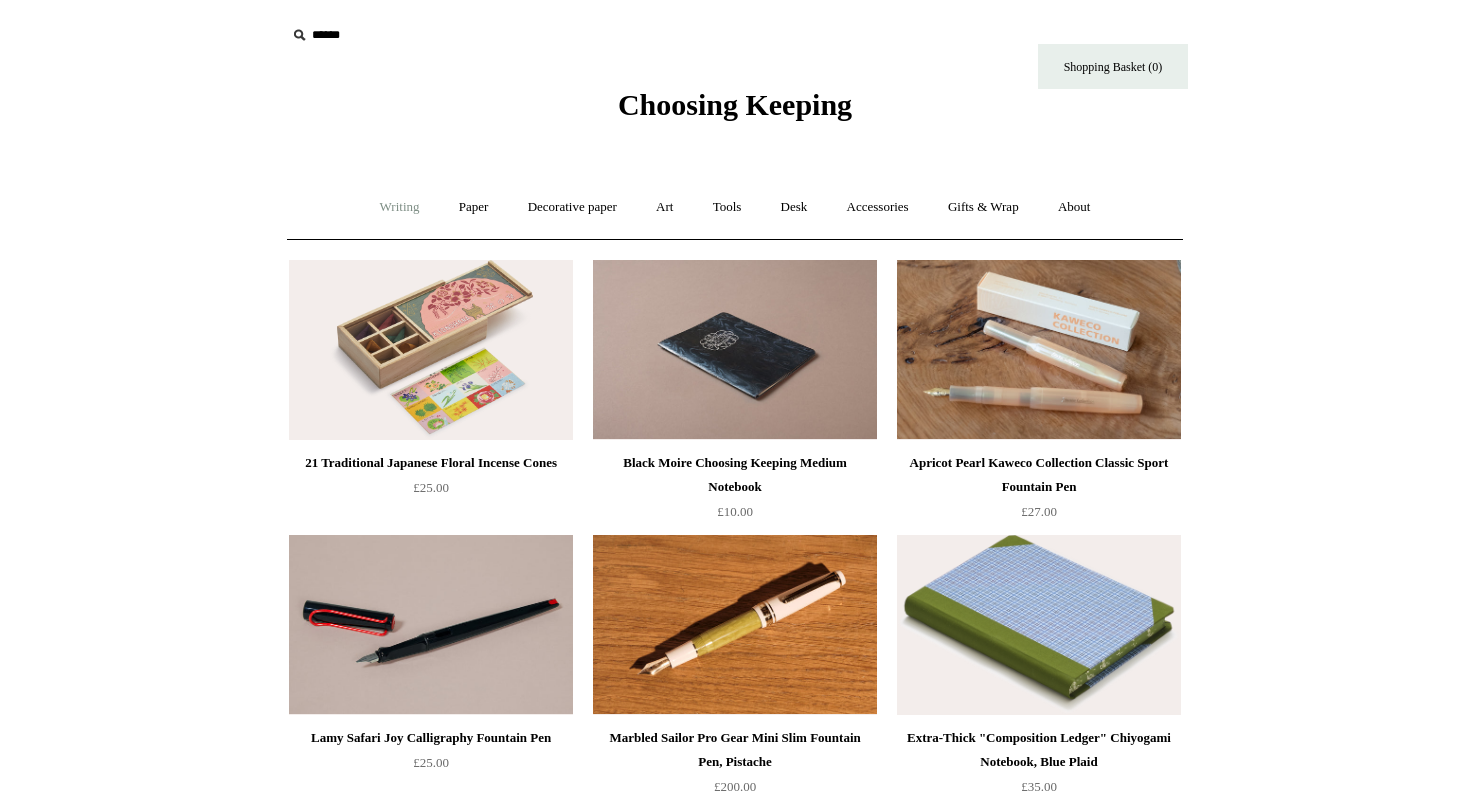 click on "Writing +" at bounding box center (400, 207) 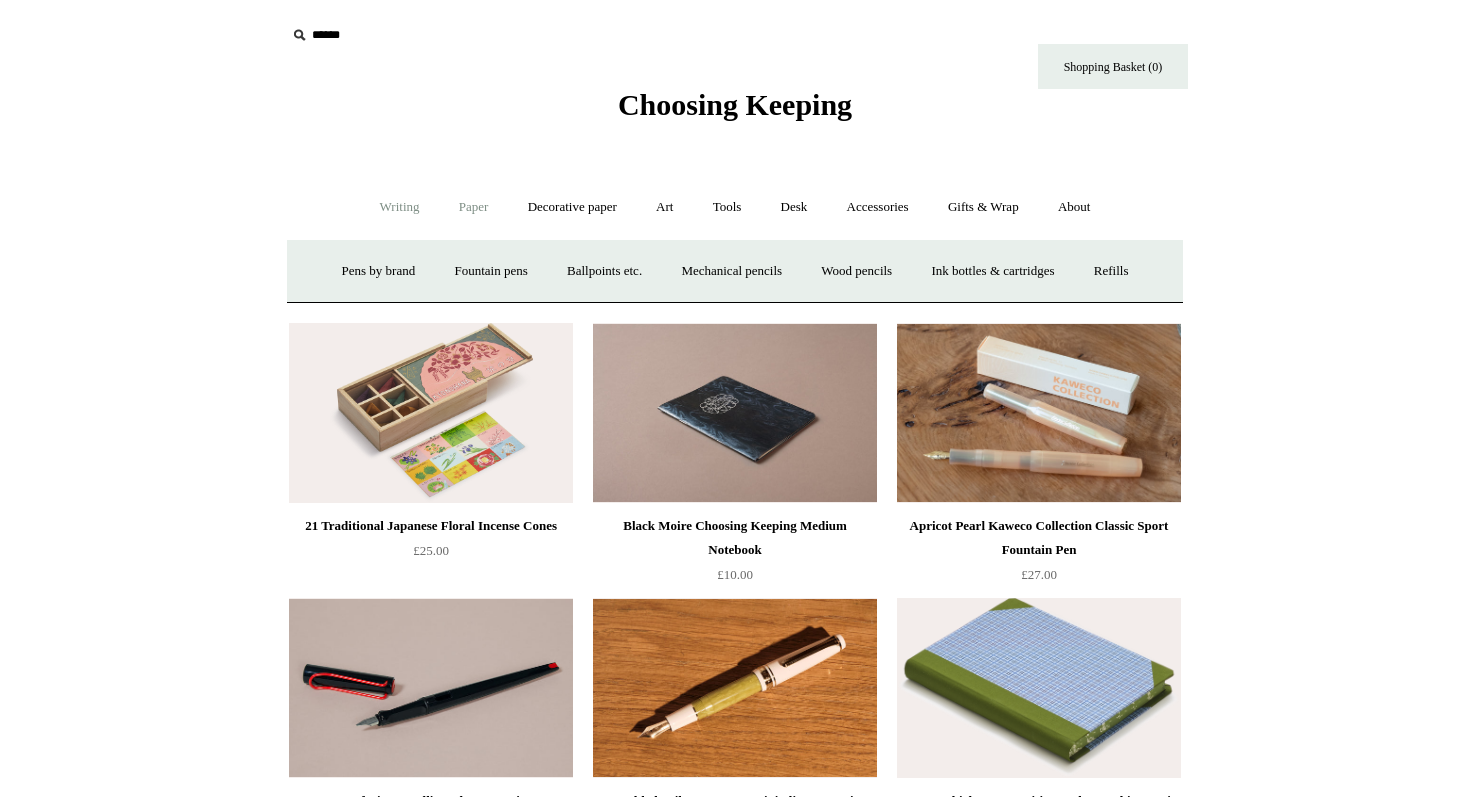 click on "Paper +" at bounding box center [474, 207] 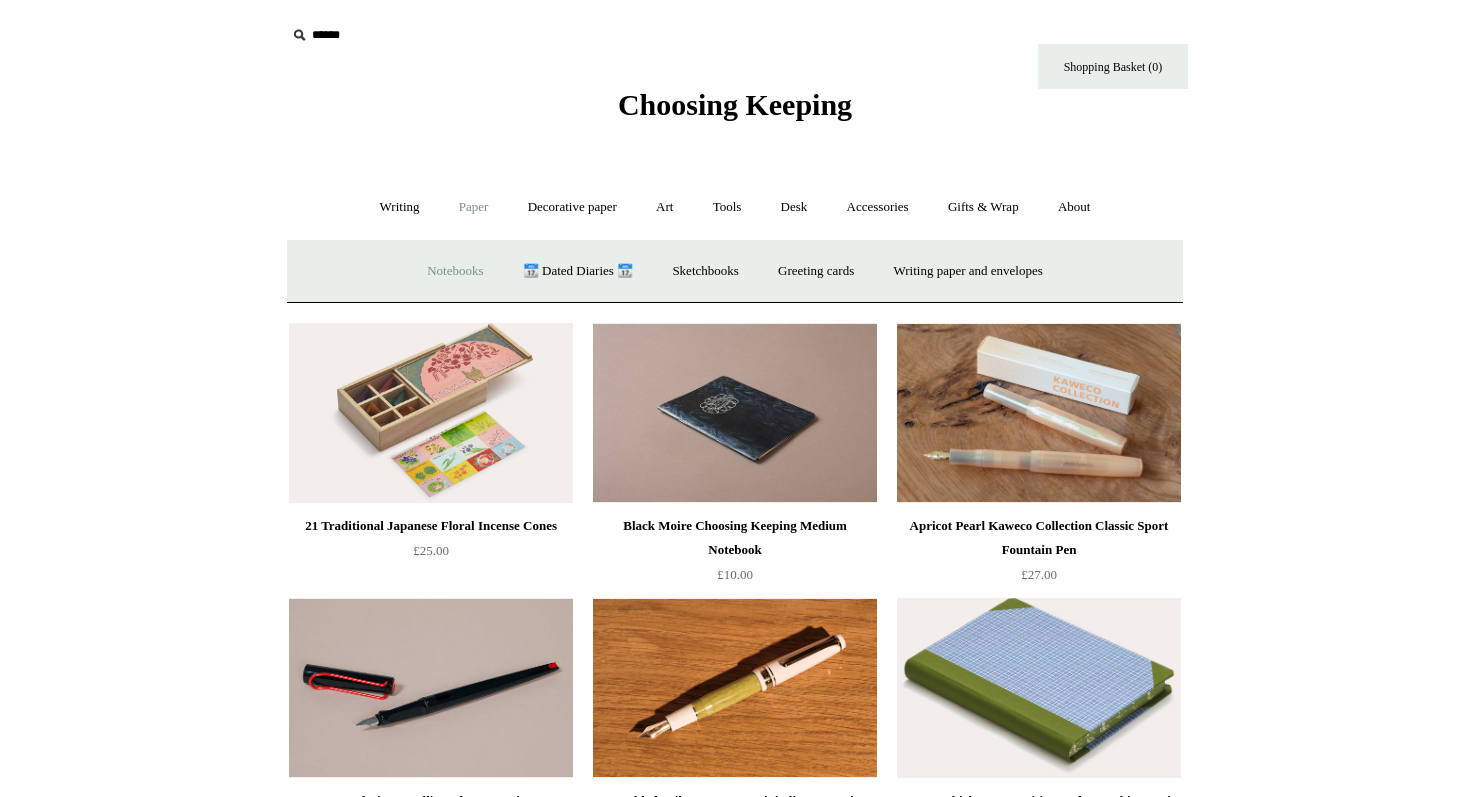 click on "Notebooks +" at bounding box center [455, 271] 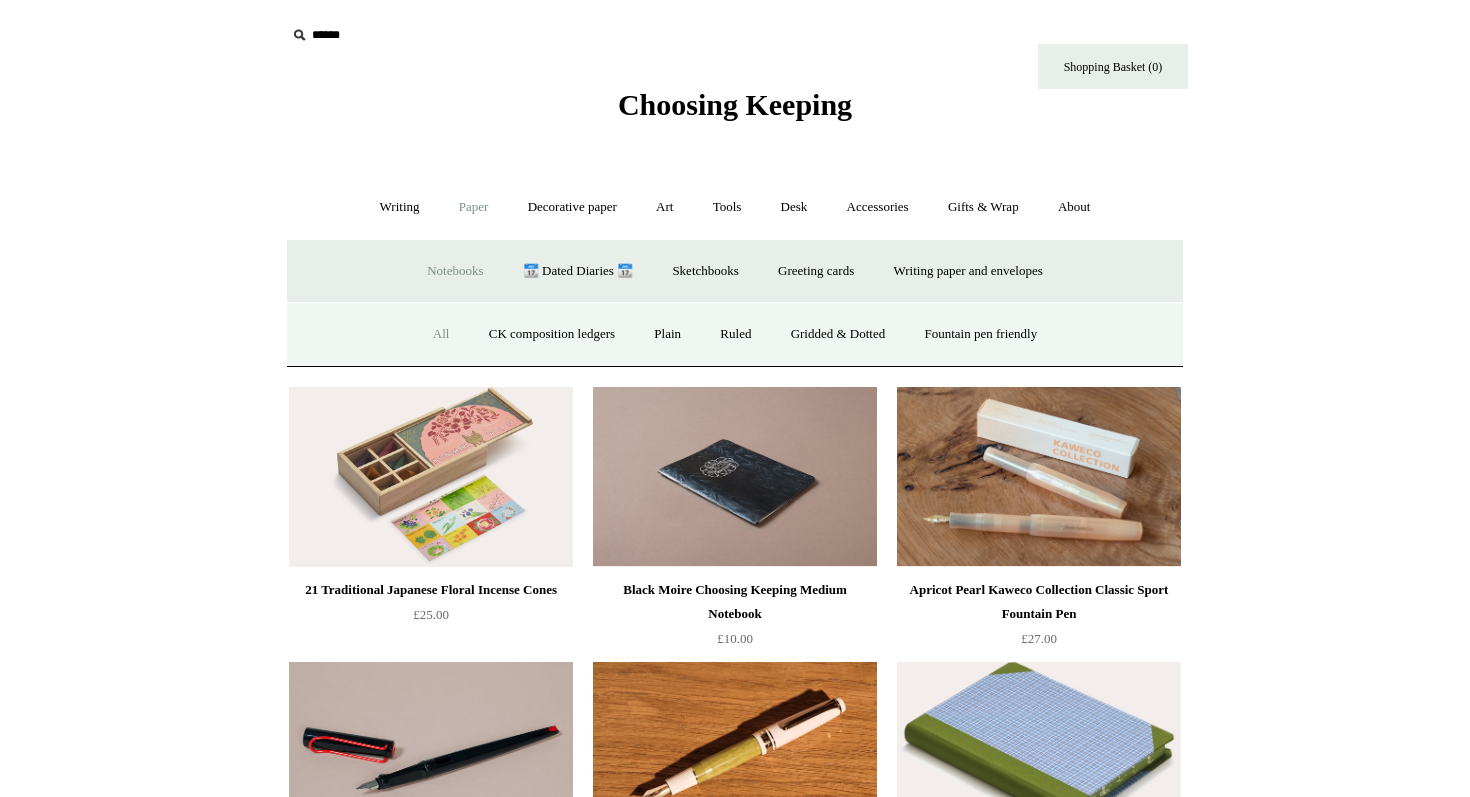 click on "All" at bounding box center [441, 334] 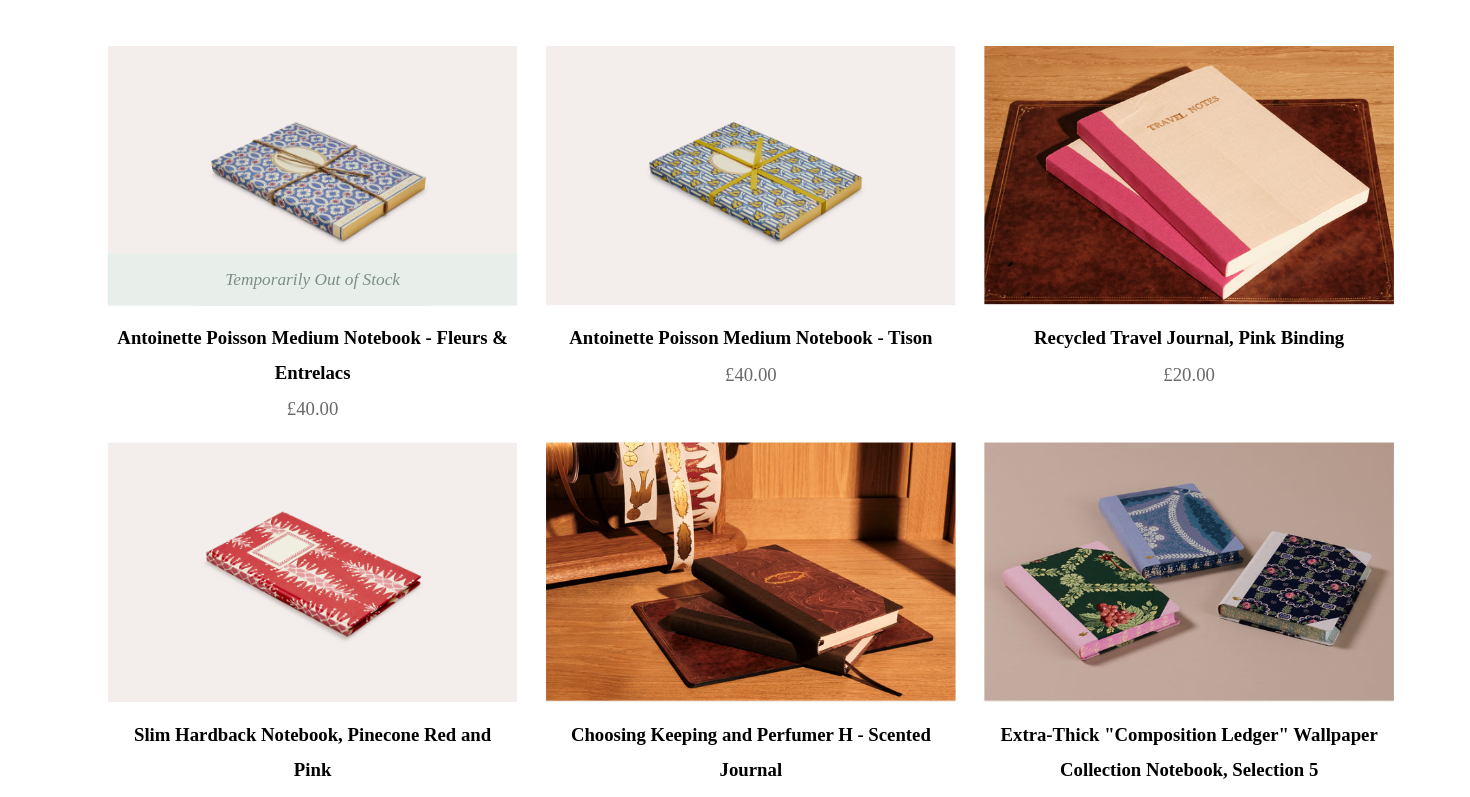 scroll, scrollTop: 7426, scrollLeft: 0, axis: vertical 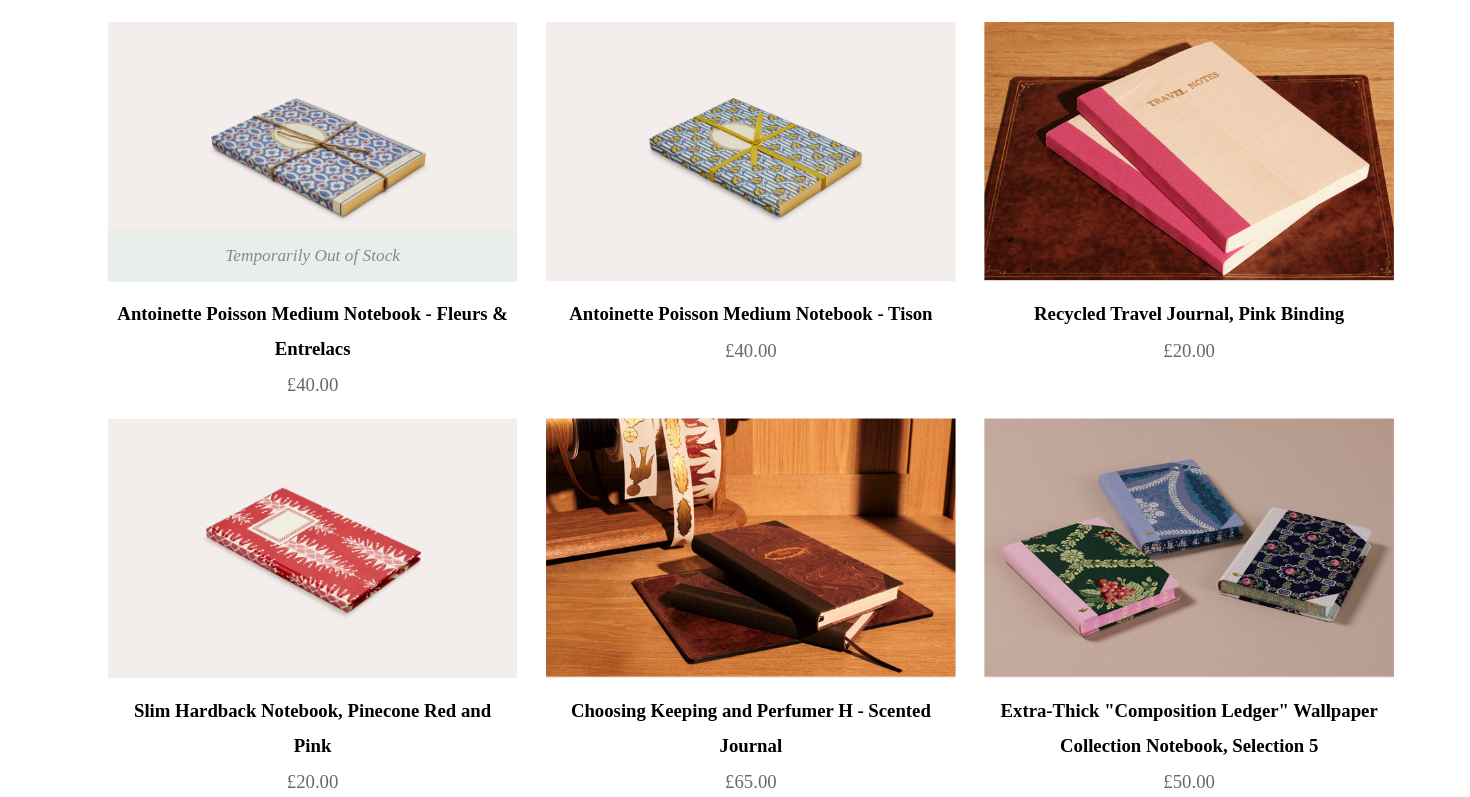 click on "Vermilion Choosing Keeping Notebook, Micro-Grid
£18.00
Only -1 left!
Green Choosing Keeping Notebook, Lined" at bounding box center [735, -1264] 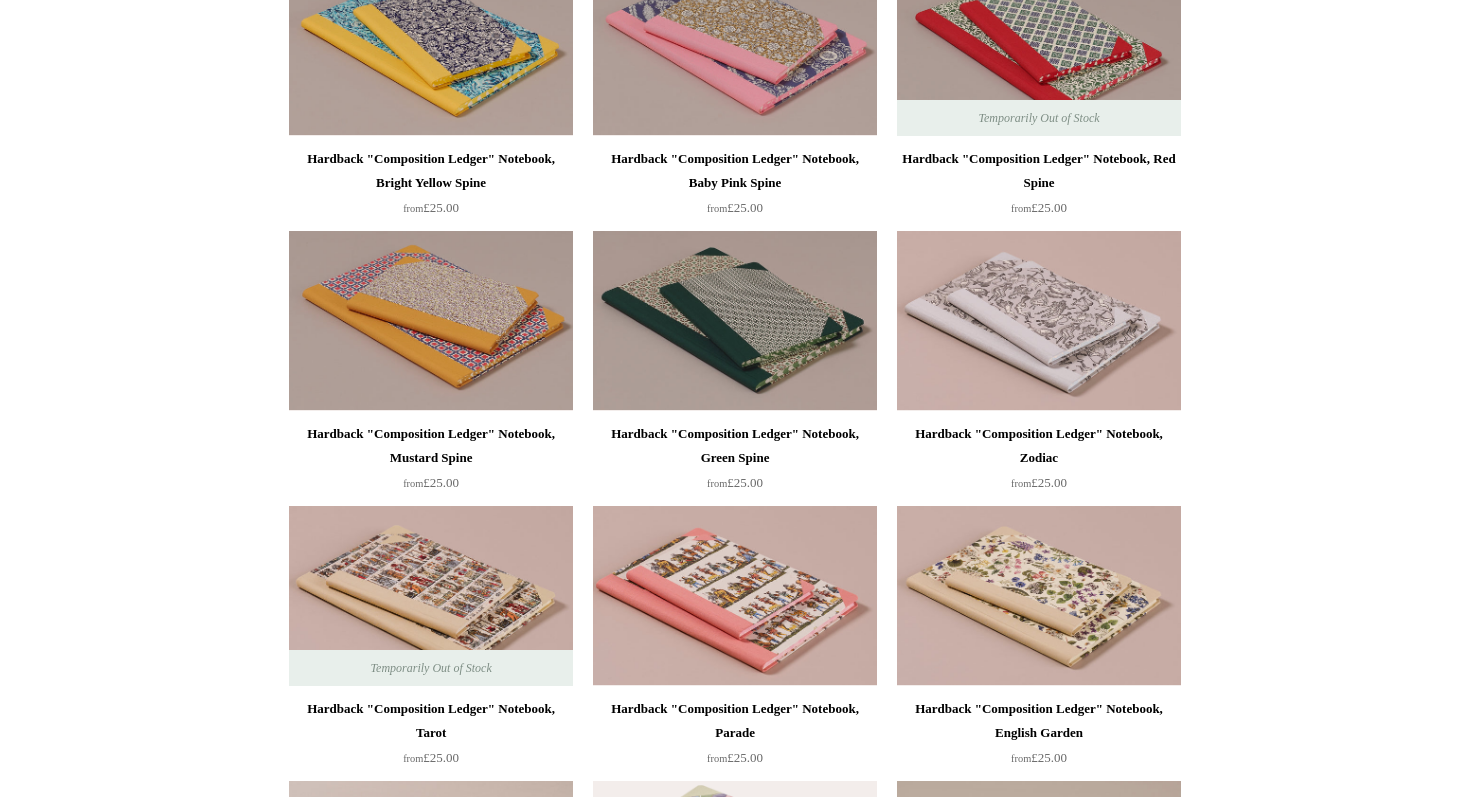 scroll, scrollTop: 0, scrollLeft: 0, axis: both 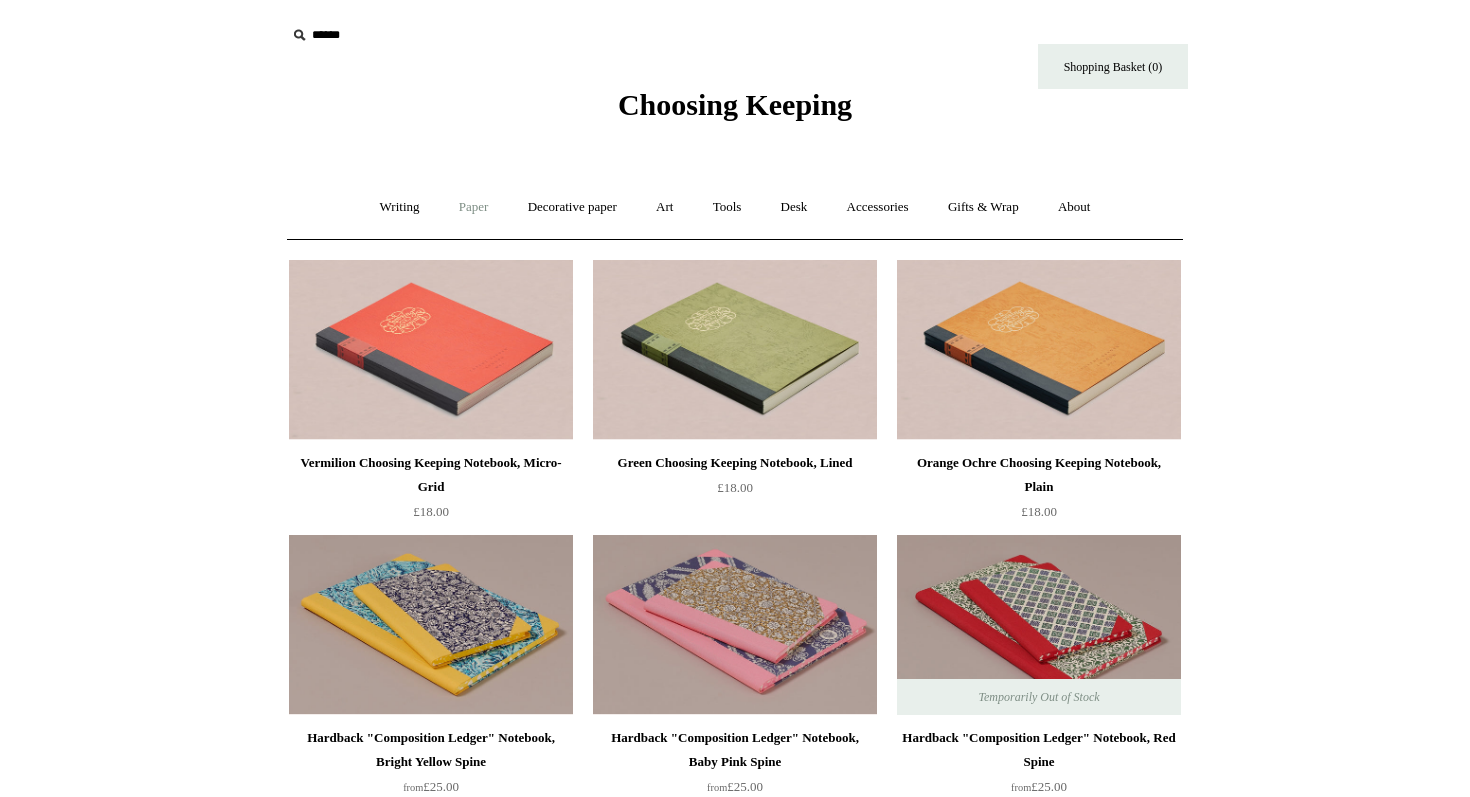 click on "Paper +" at bounding box center [474, 207] 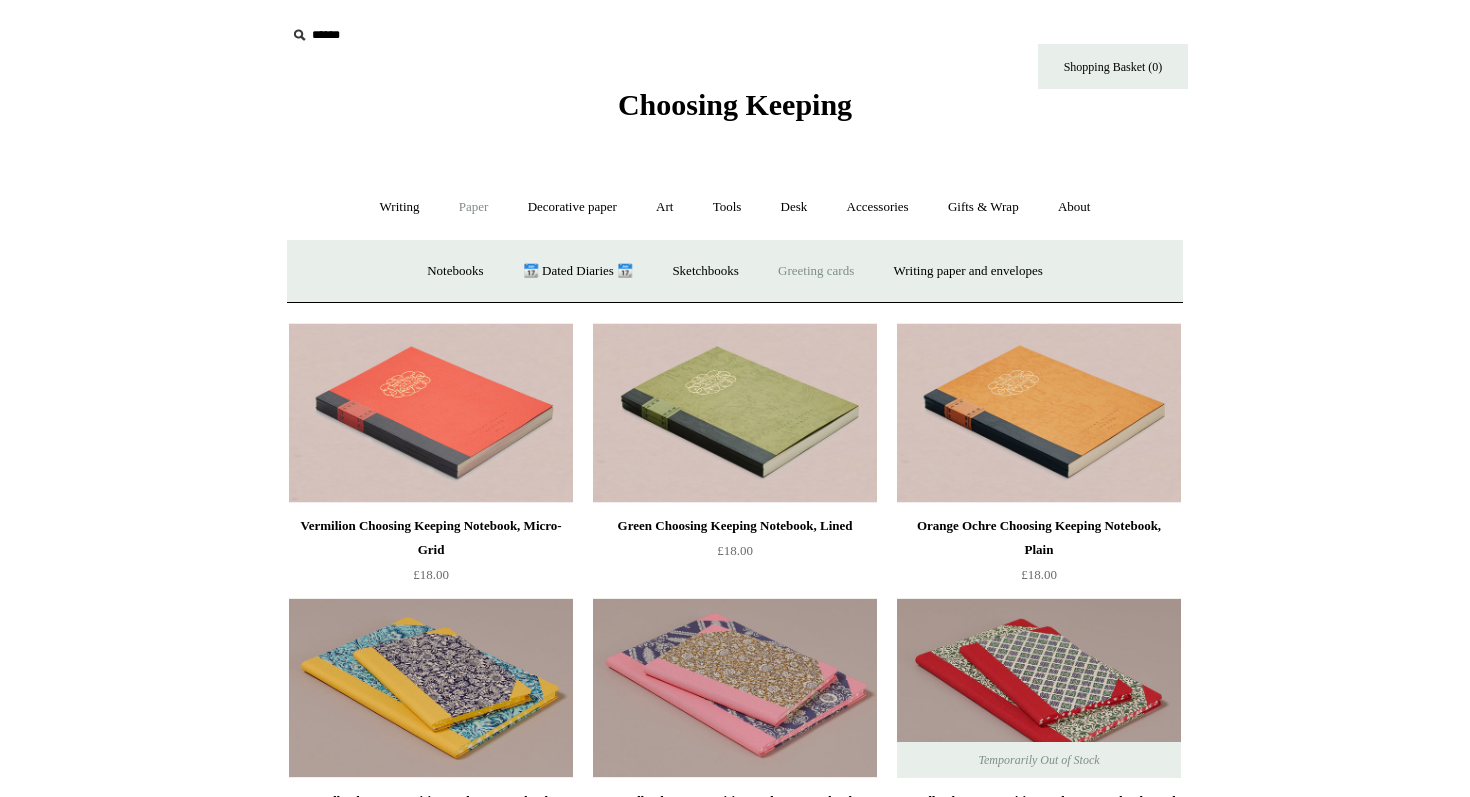 click on "Greeting cards +" at bounding box center (816, 271) 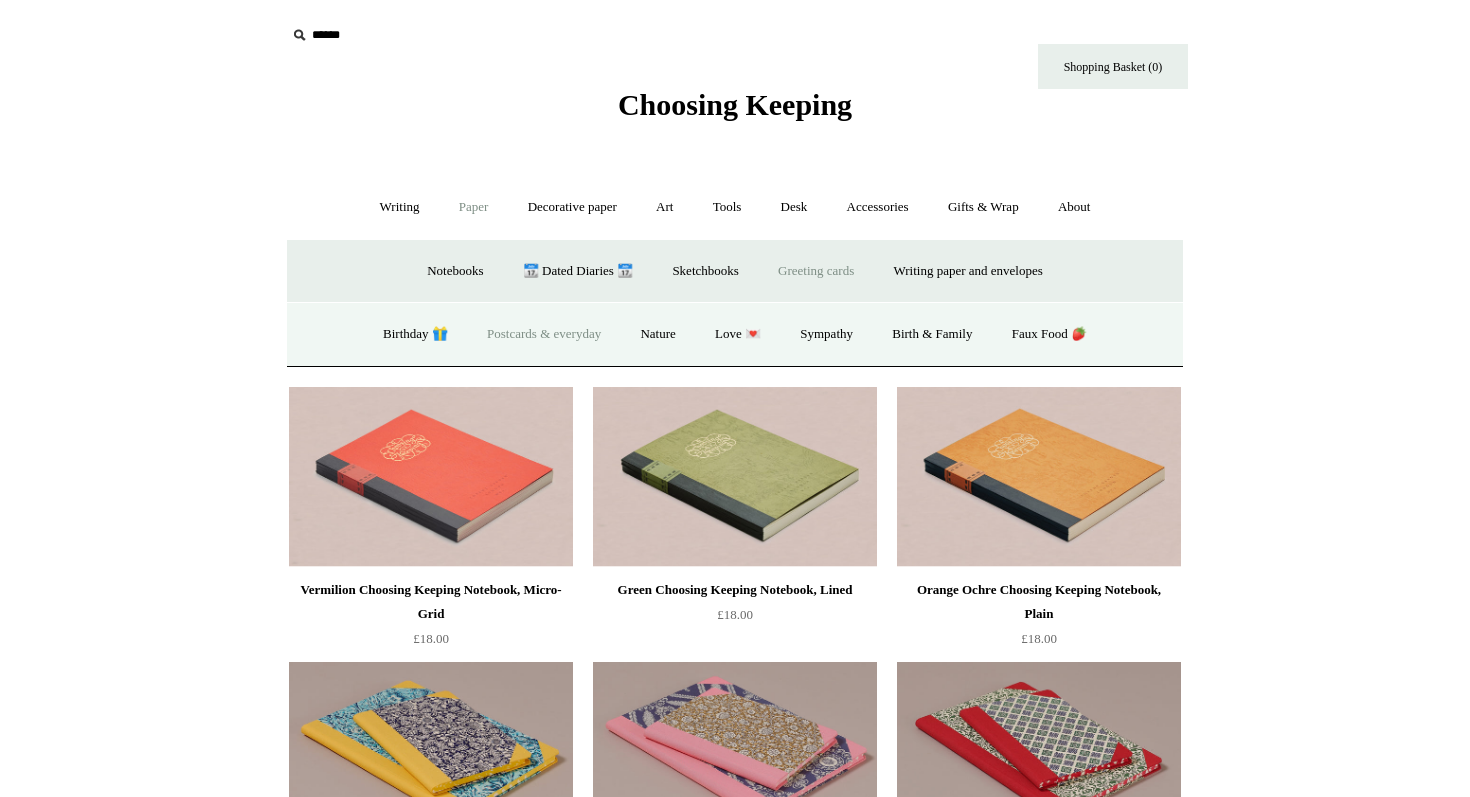 click on "Postcards & everyday" at bounding box center [544, 334] 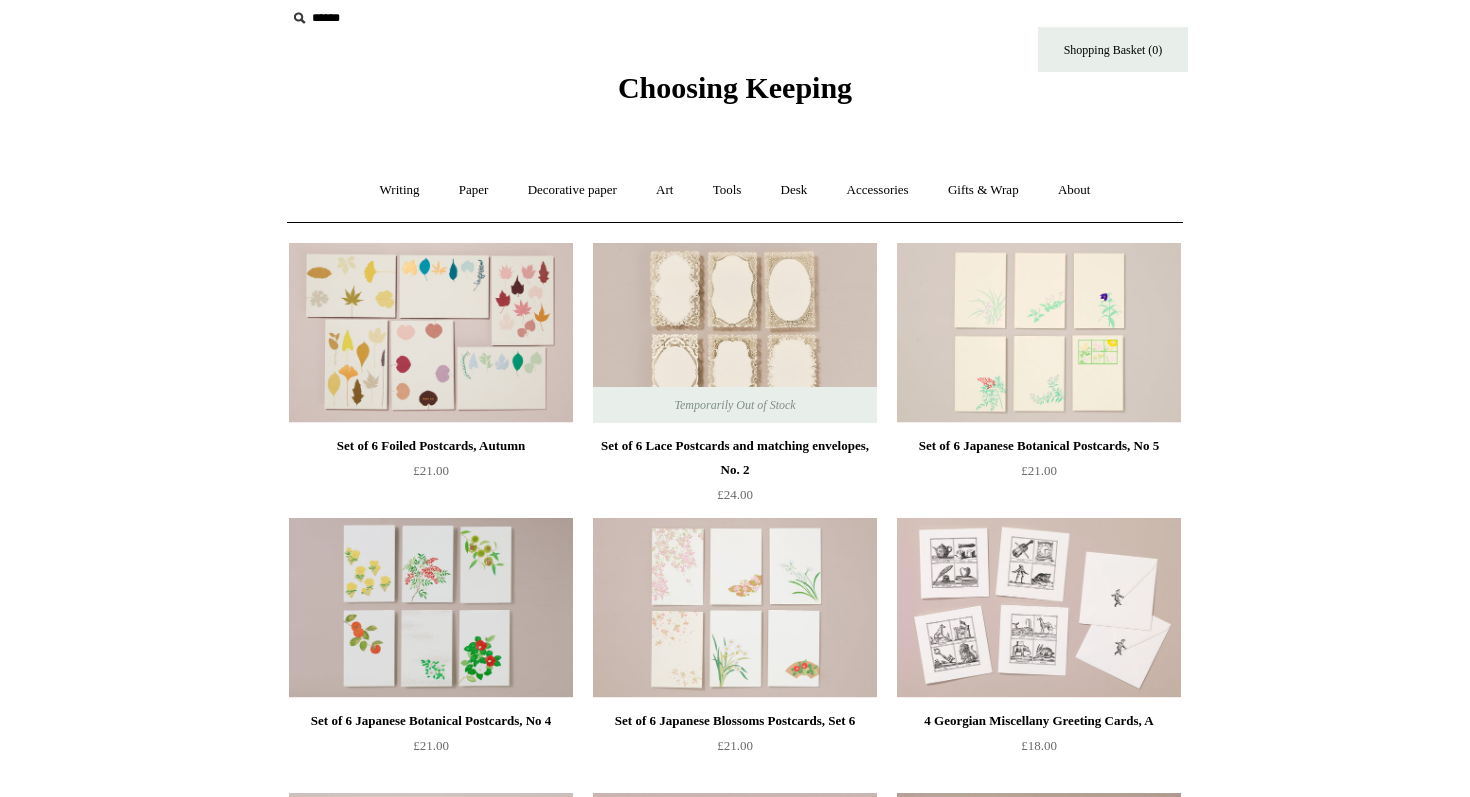 scroll, scrollTop: 0, scrollLeft: 0, axis: both 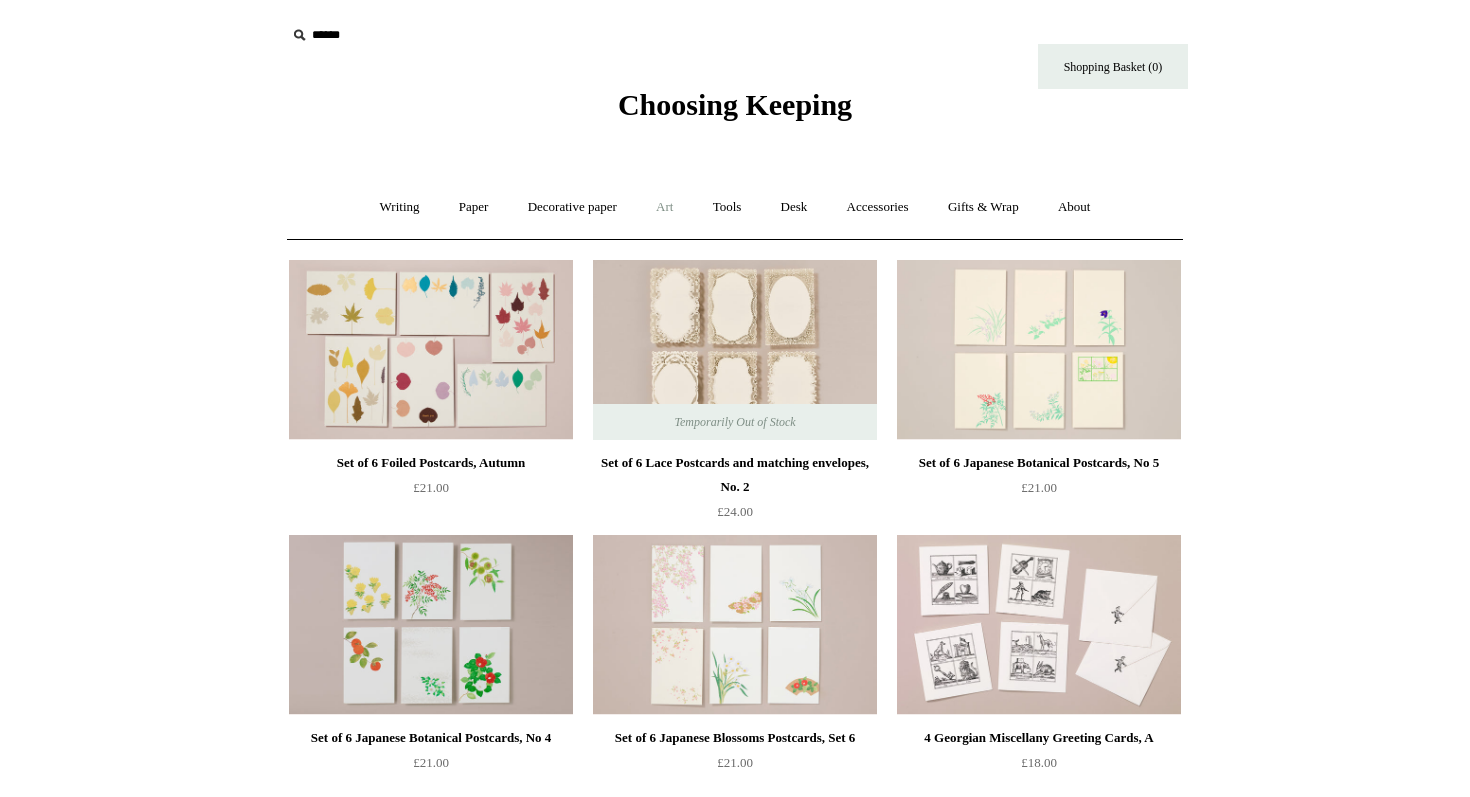 click on "Art +" at bounding box center [664, 207] 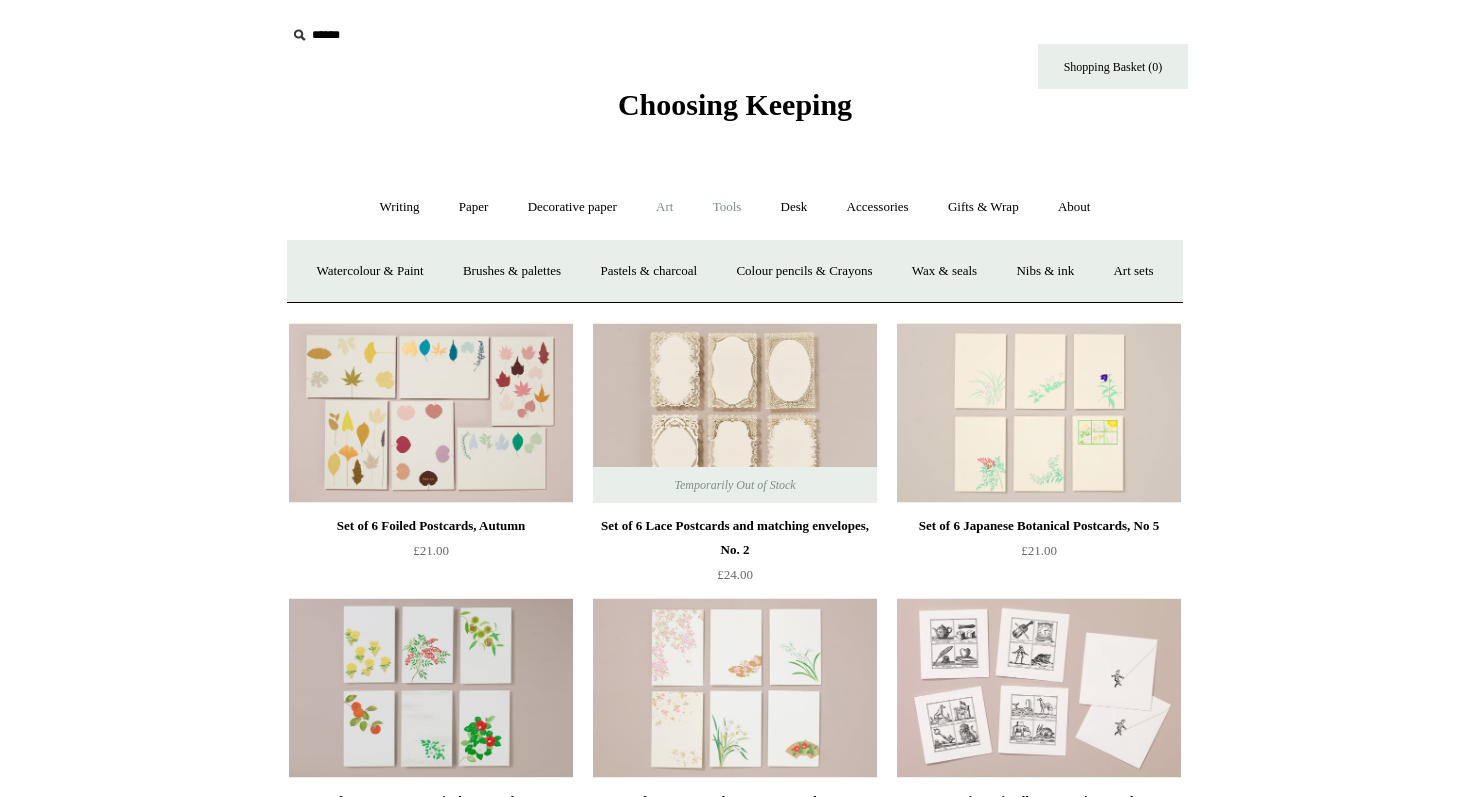 click on "Tools +" at bounding box center [727, 207] 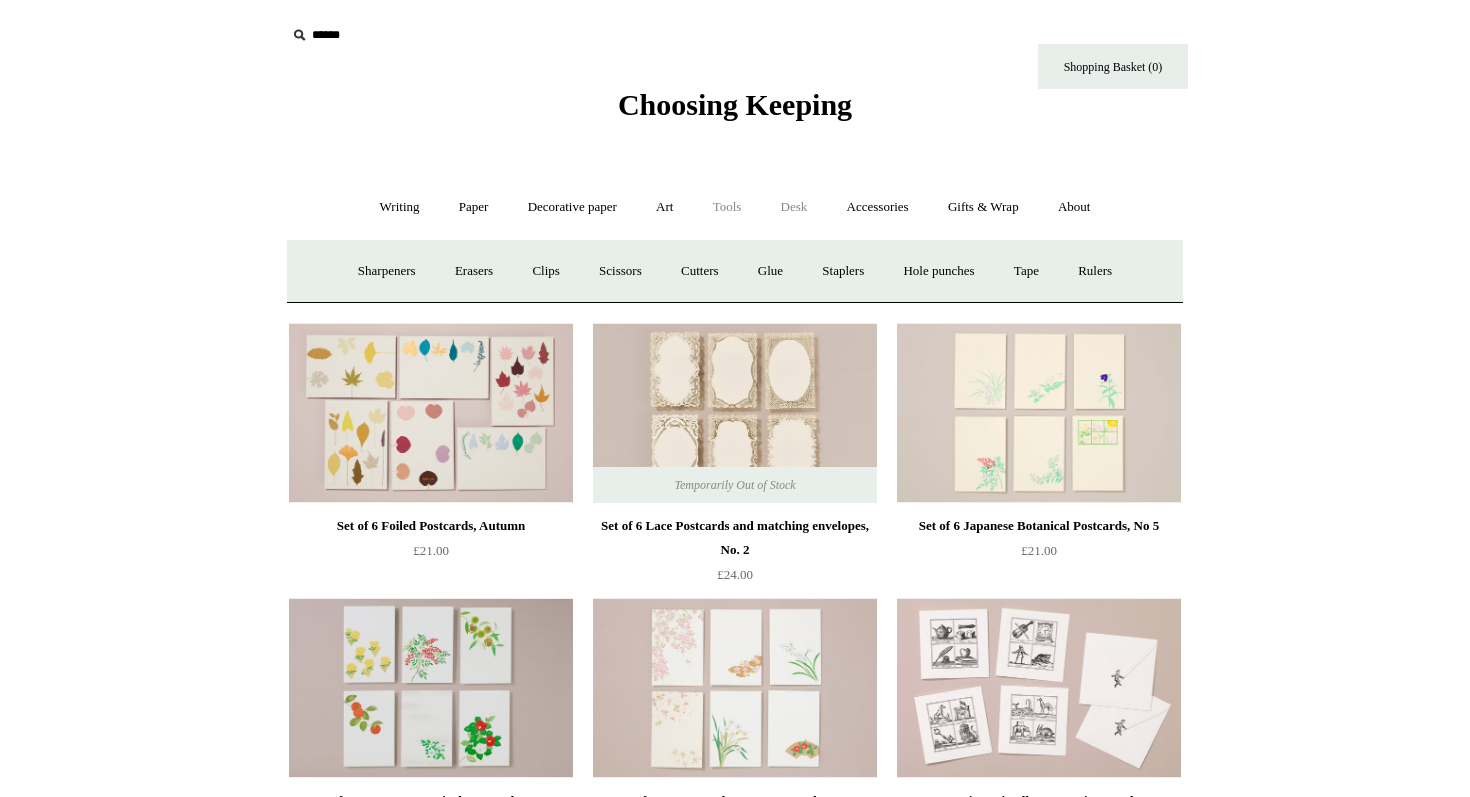 click on "Desk +" at bounding box center [794, 207] 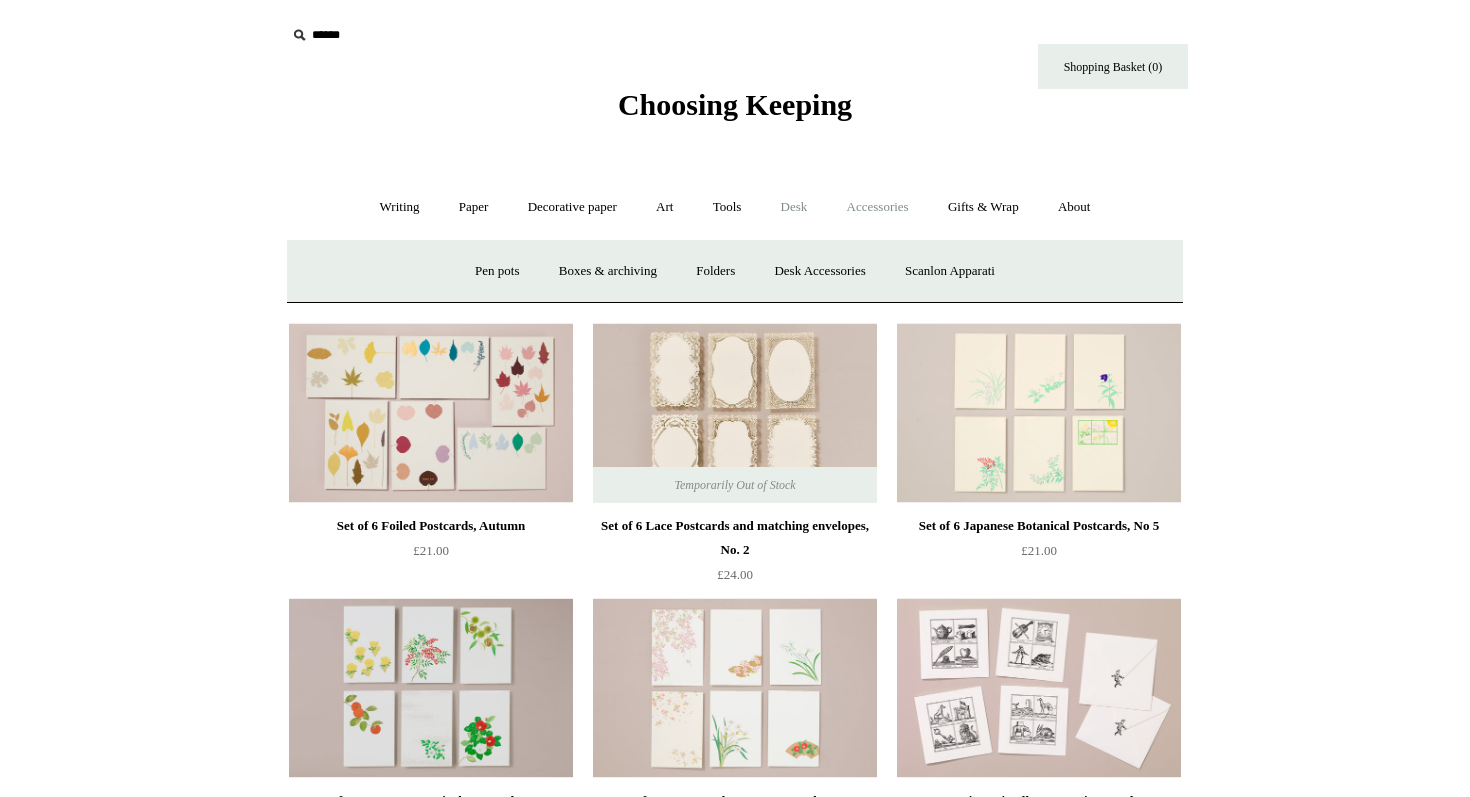 click on "Accessories +" at bounding box center [878, 207] 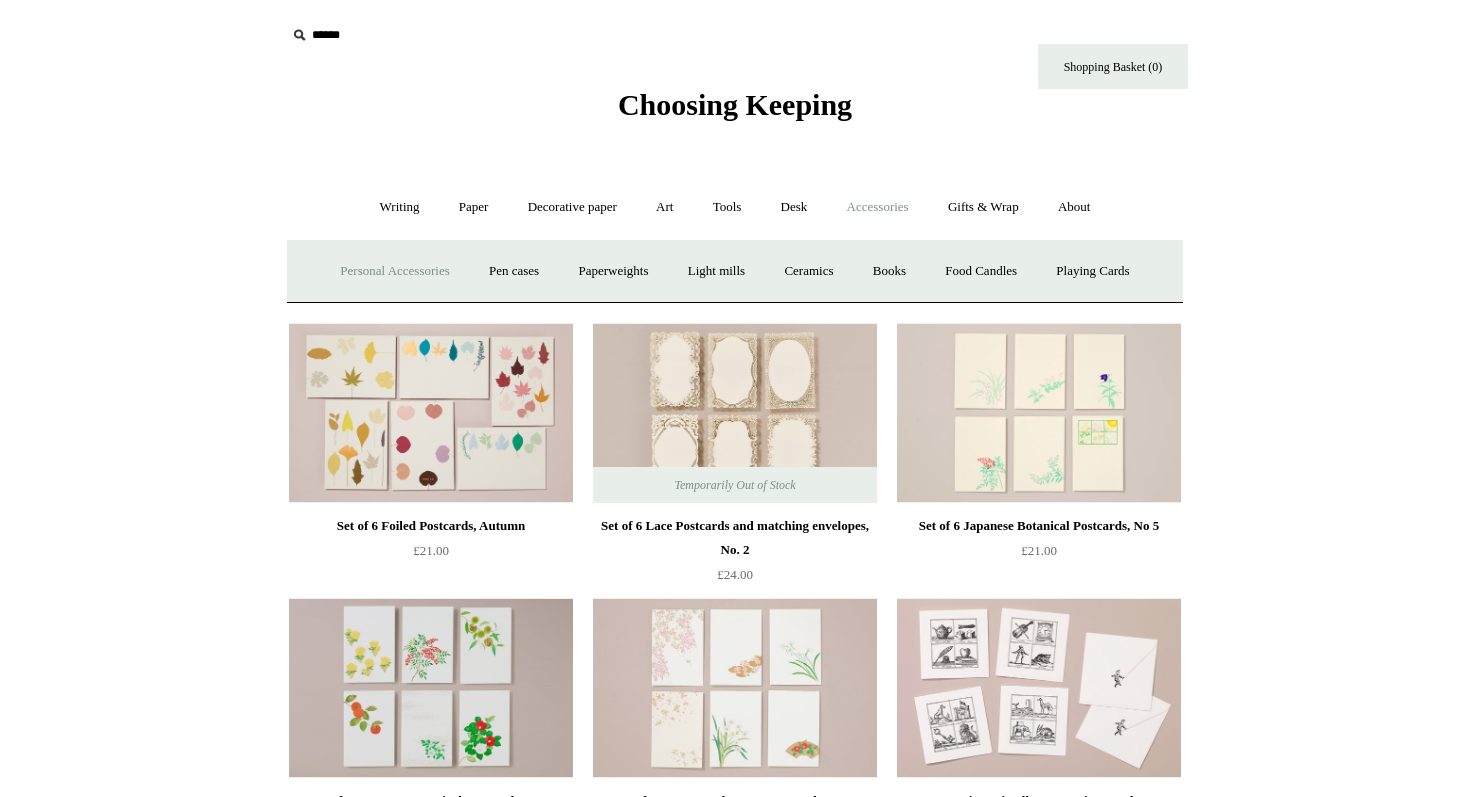 click on "Personal Accessories +" at bounding box center (394, 271) 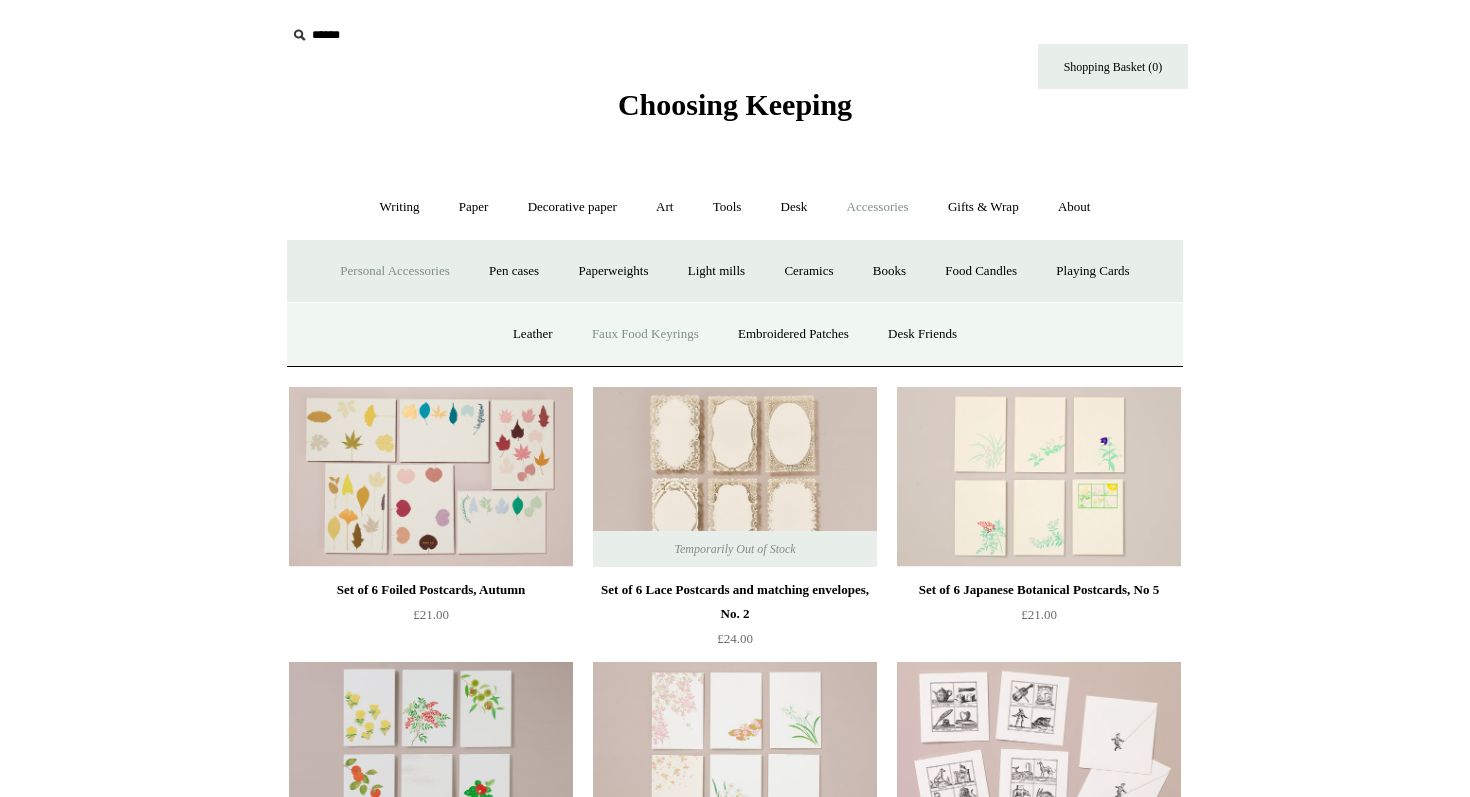 click on "Faux Food Keyrings" at bounding box center (645, 334) 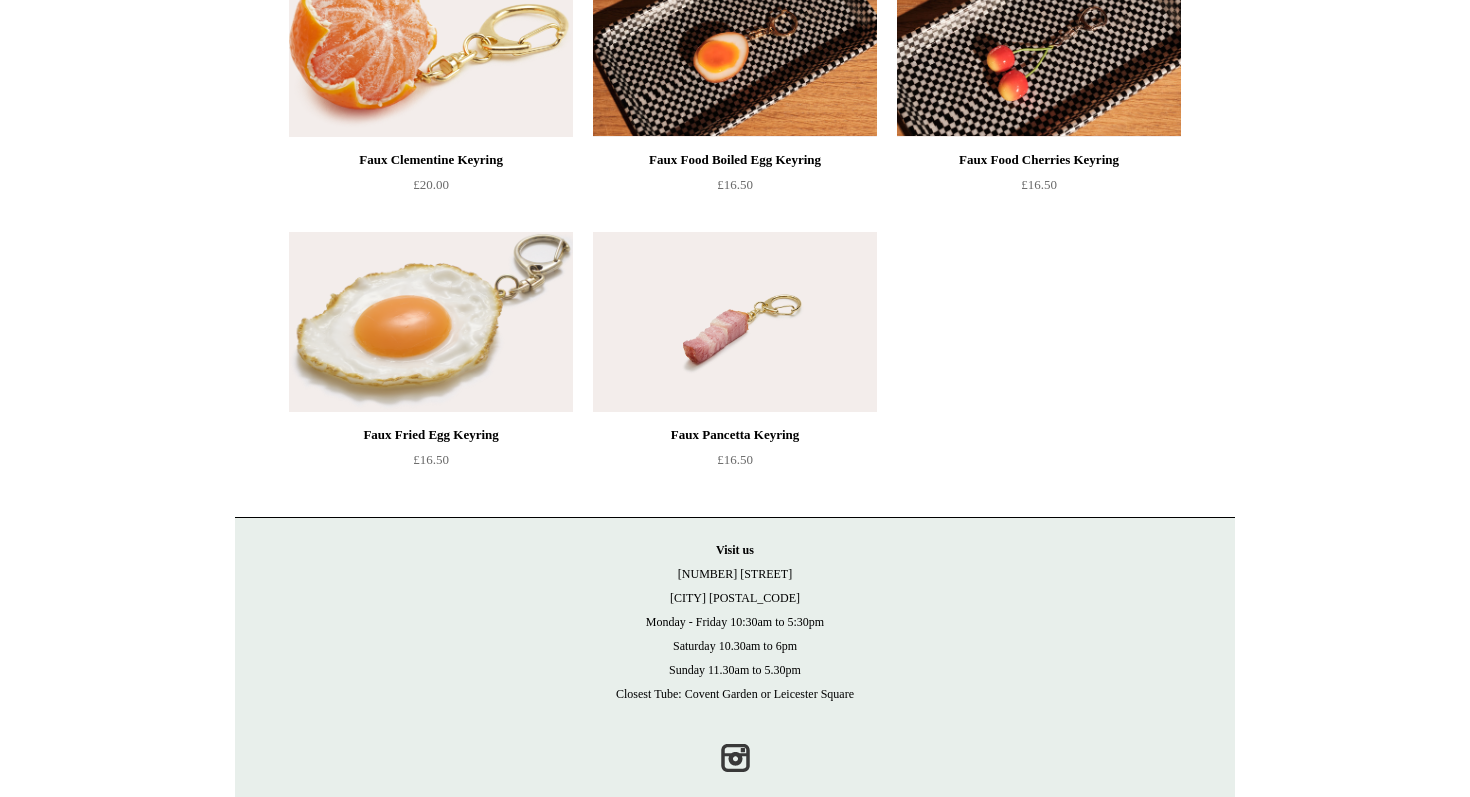 scroll, scrollTop: 0, scrollLeft: 0, axis: both 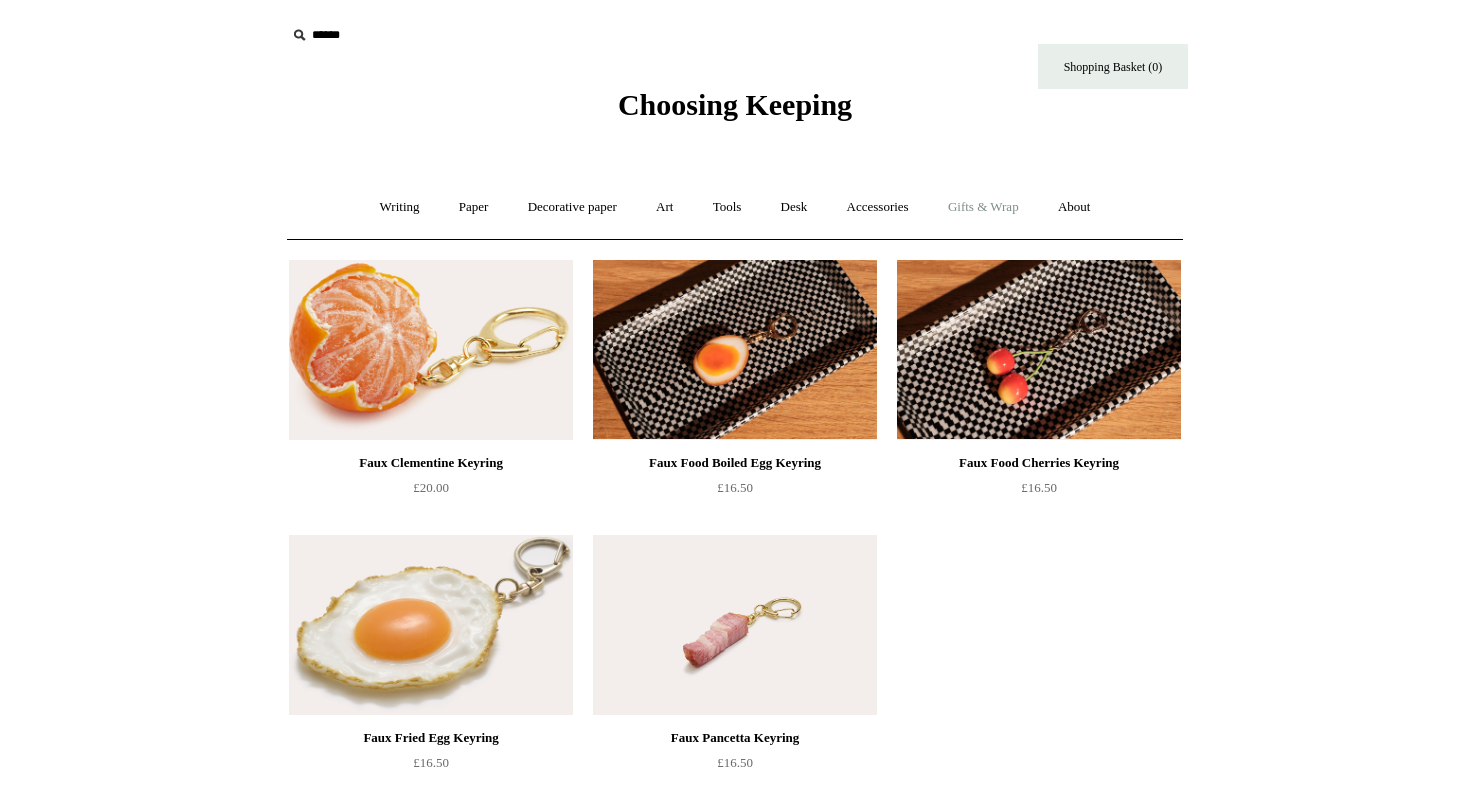 click on "Gifts & Wrap +" at bounding box center [983, 207] 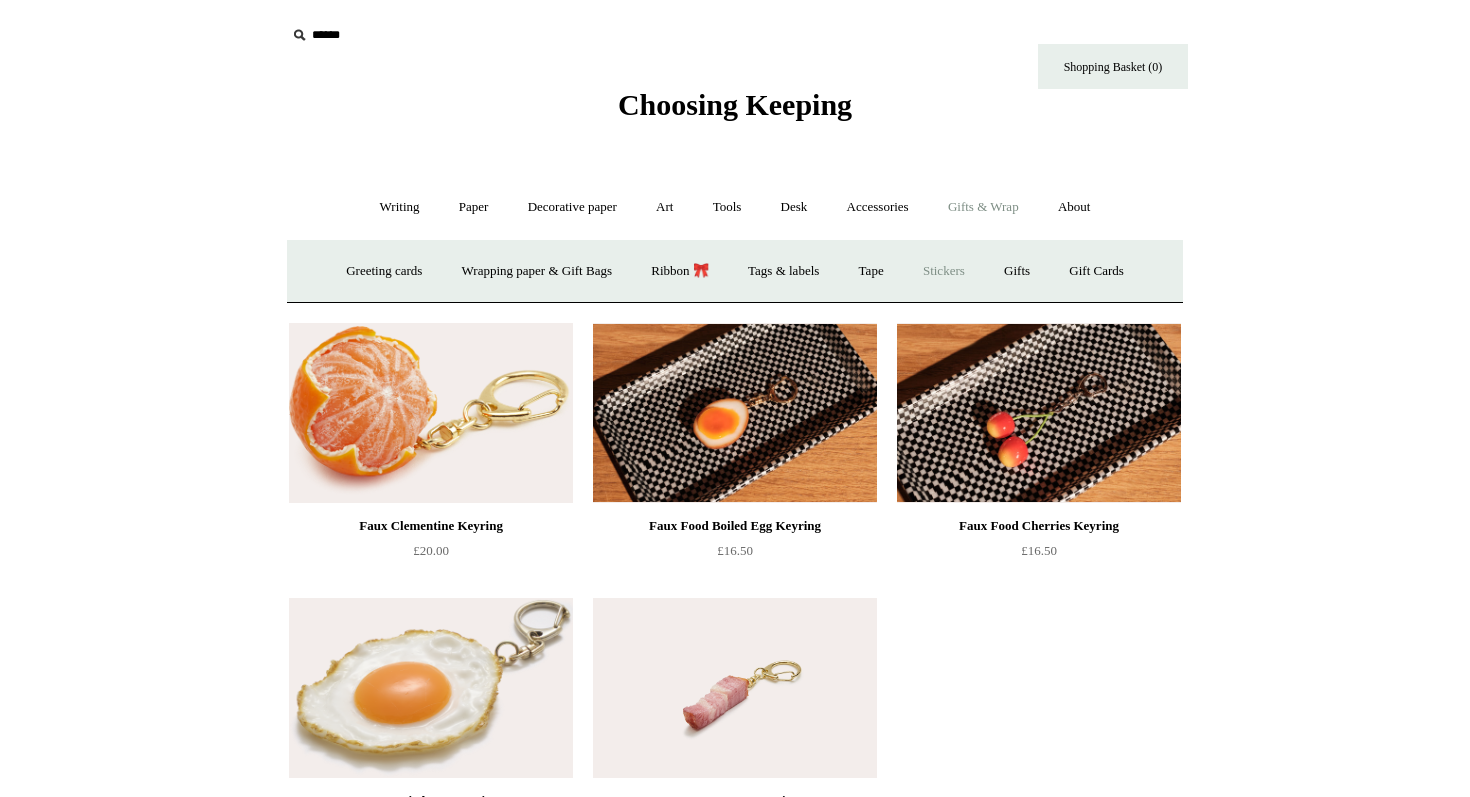 click on "Stickers" at bounding box center [944, 271] 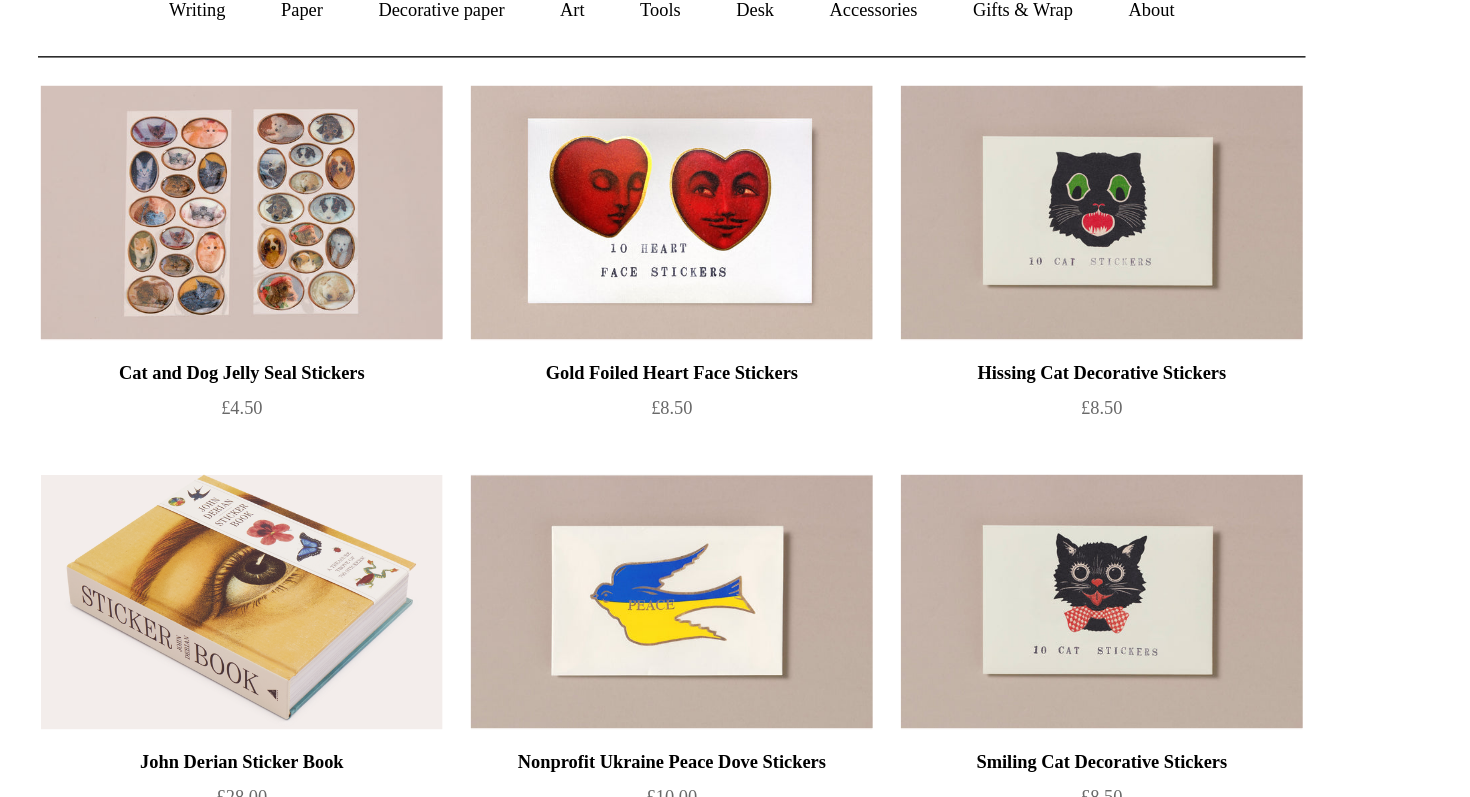 scroll, scrollTop: 0, scrollLeft: 0, axis: both 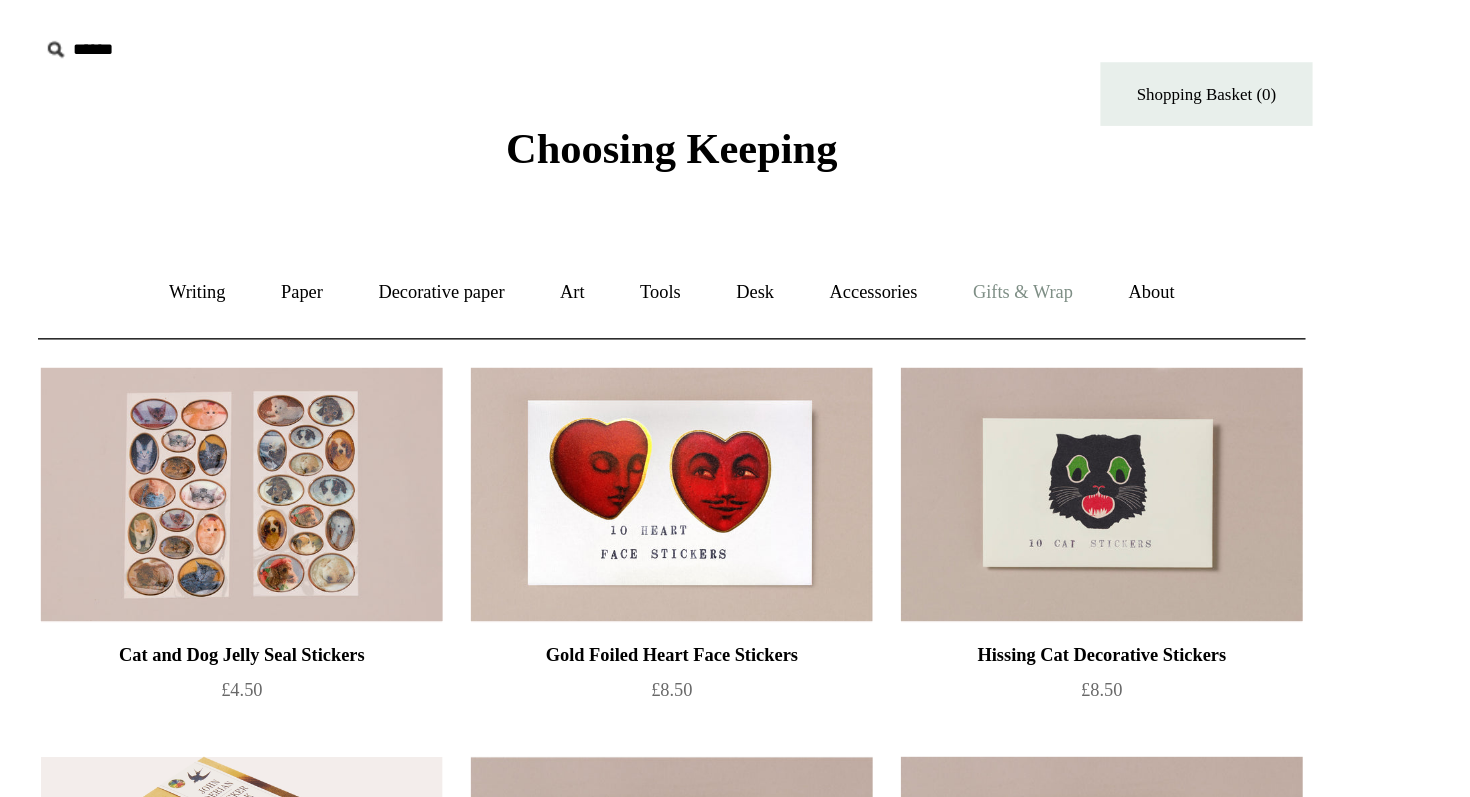 click on "Gifts & Wrap +" at bounding box center (983, 207) 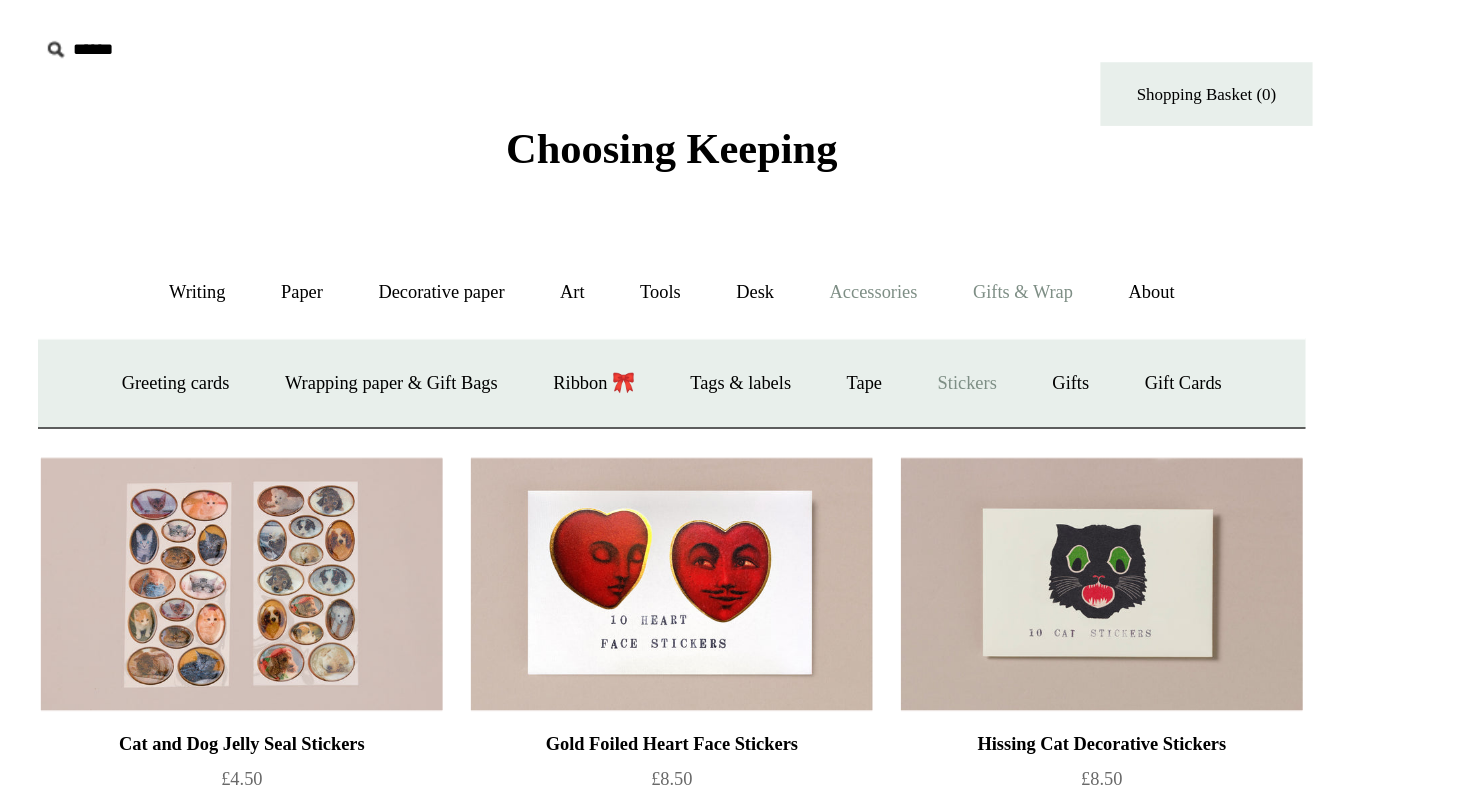 click on "Accessories +" at bounding box center [878, 207] 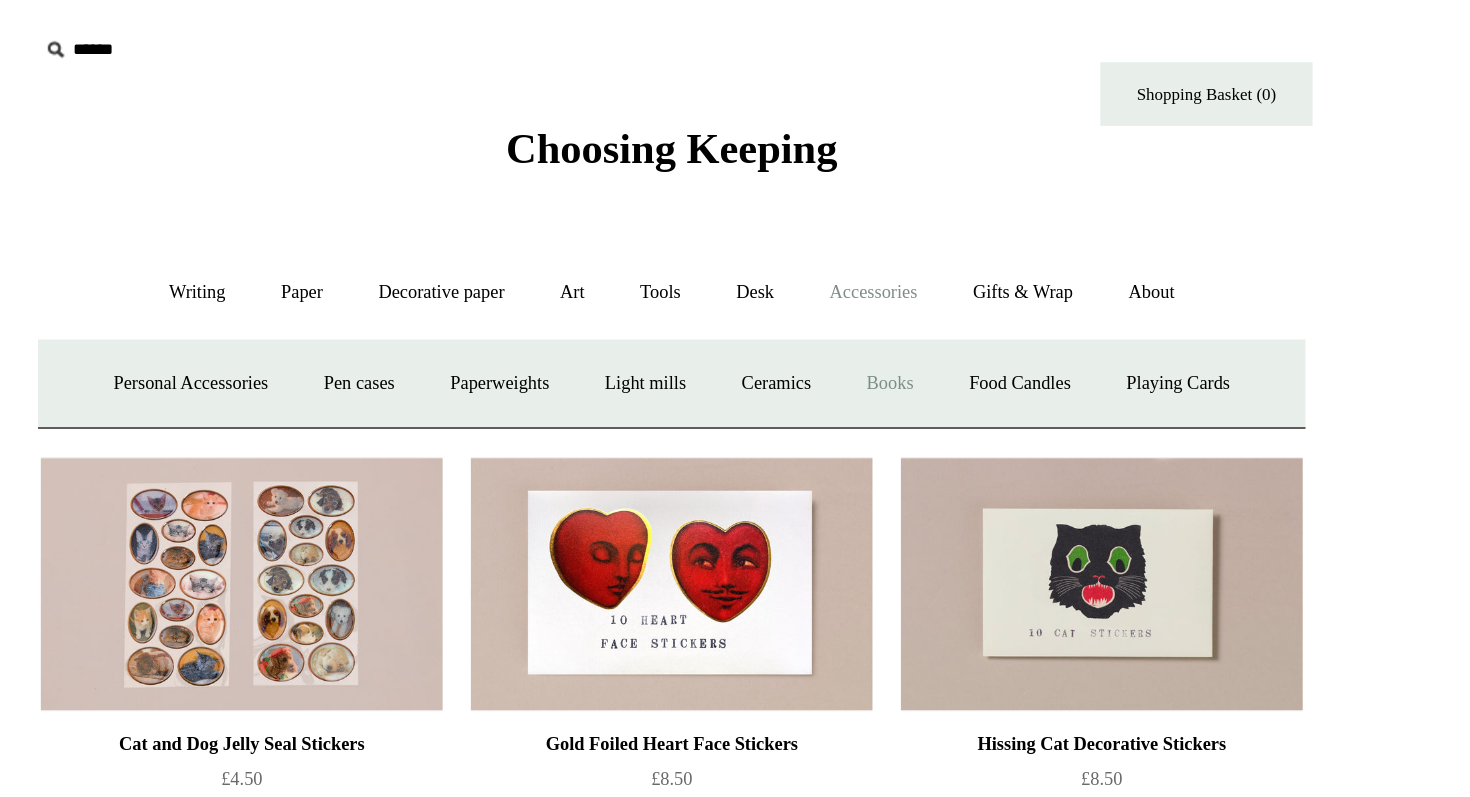 click on "Books" at bounding box center [889, 271] 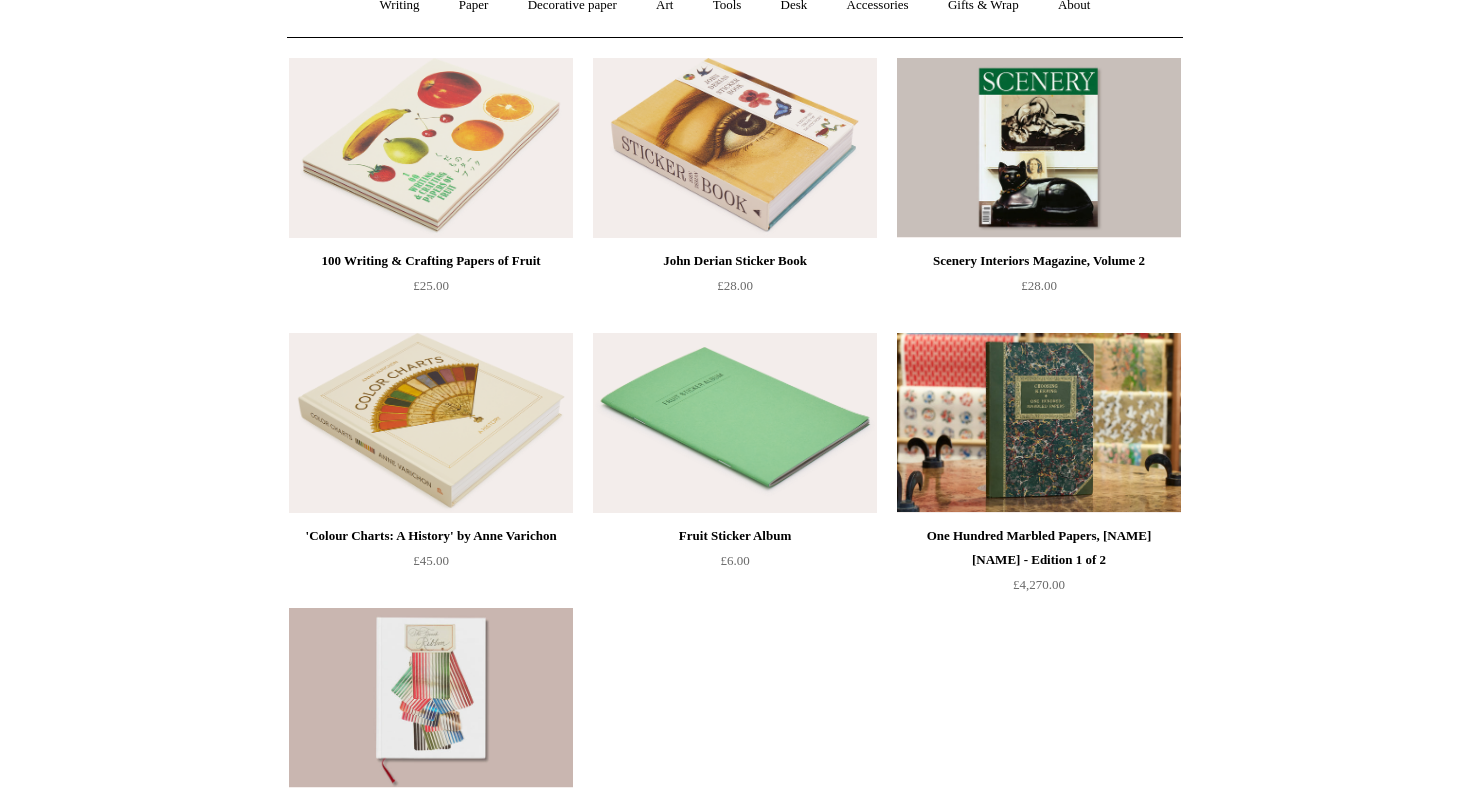 scroll, scrollTop: 0, scrollLeft: 0, axis: both 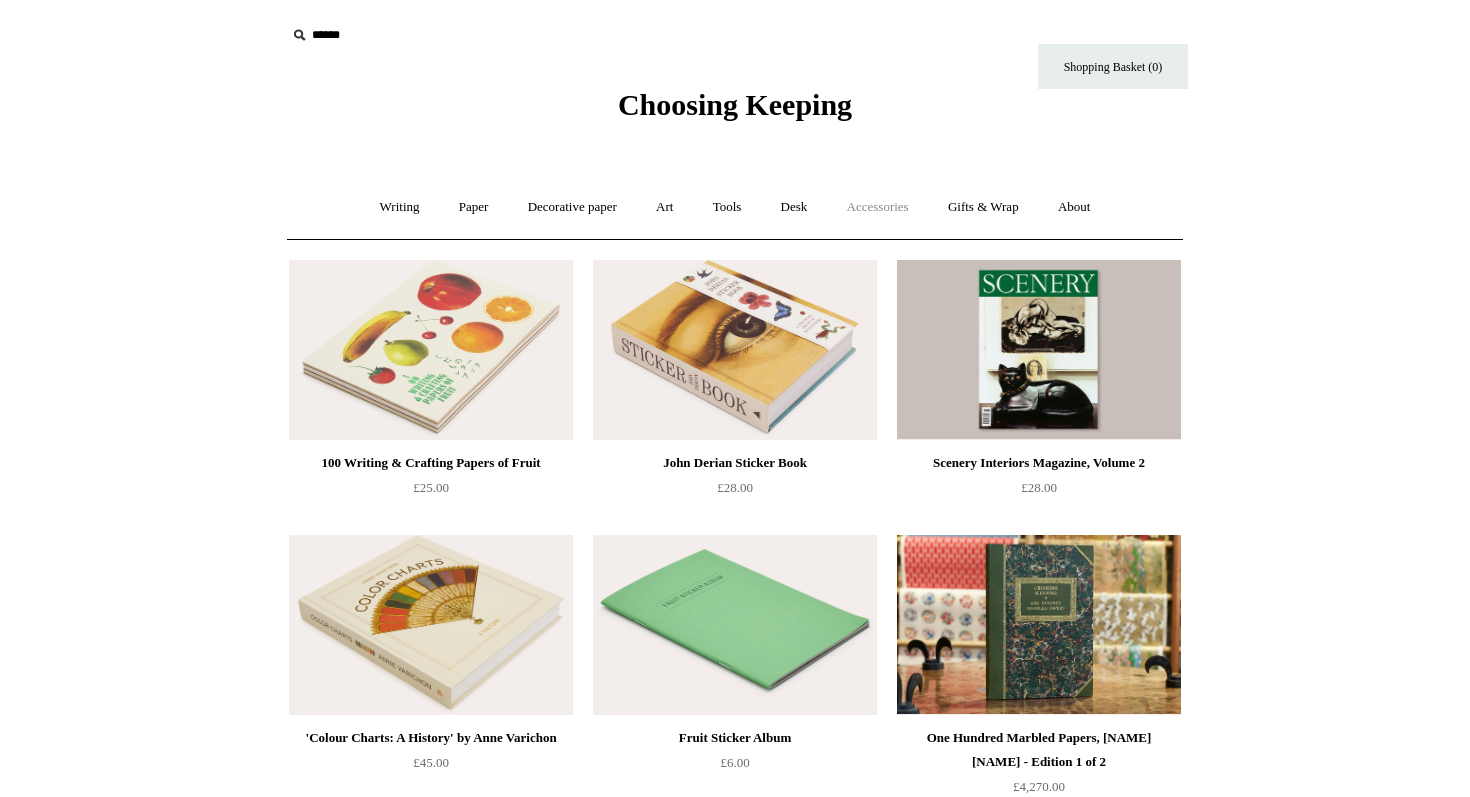 click on "Accessories +" at bounding box center (878, 207) 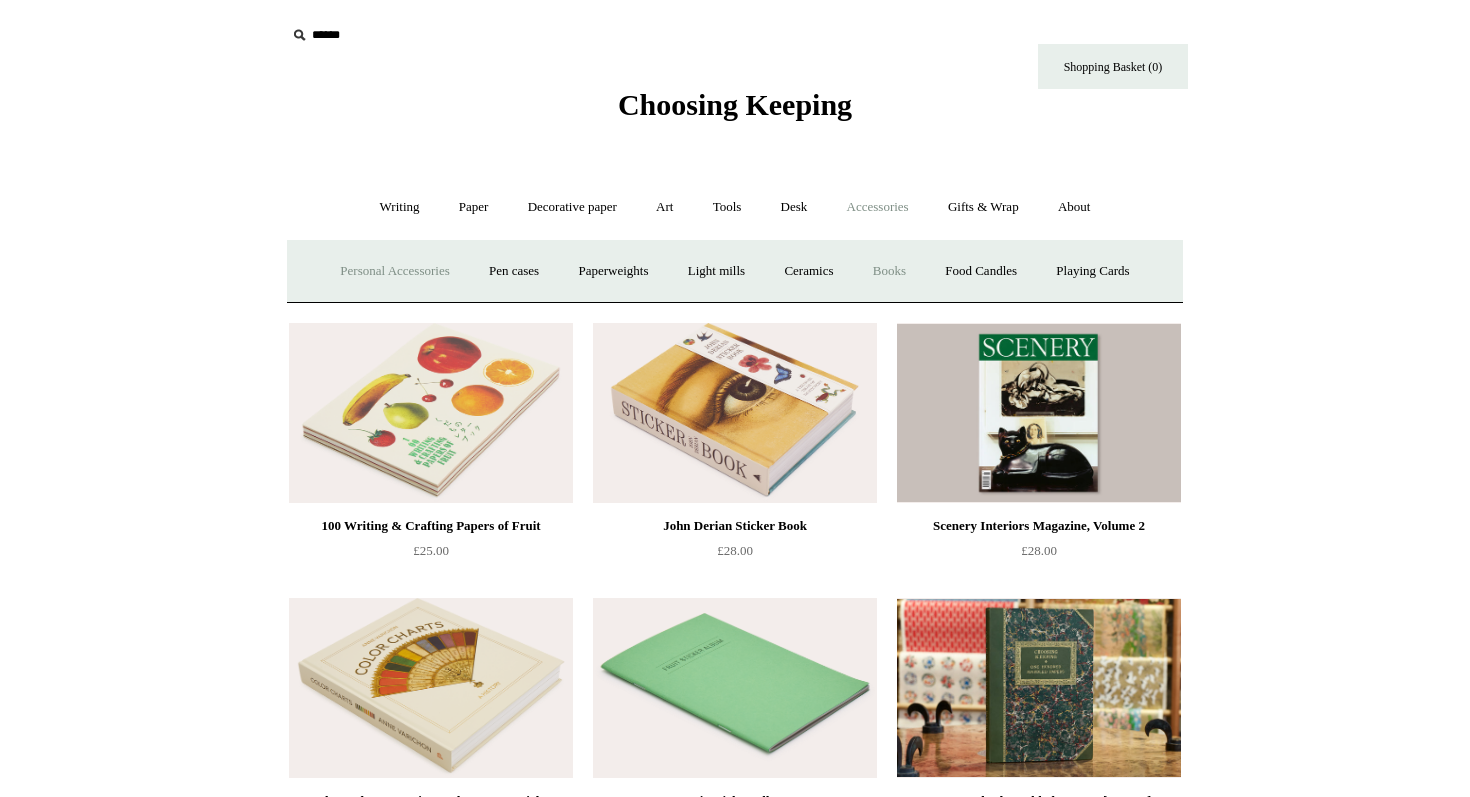 click on "Personal Accessories +" at bounding box center (394, 271) 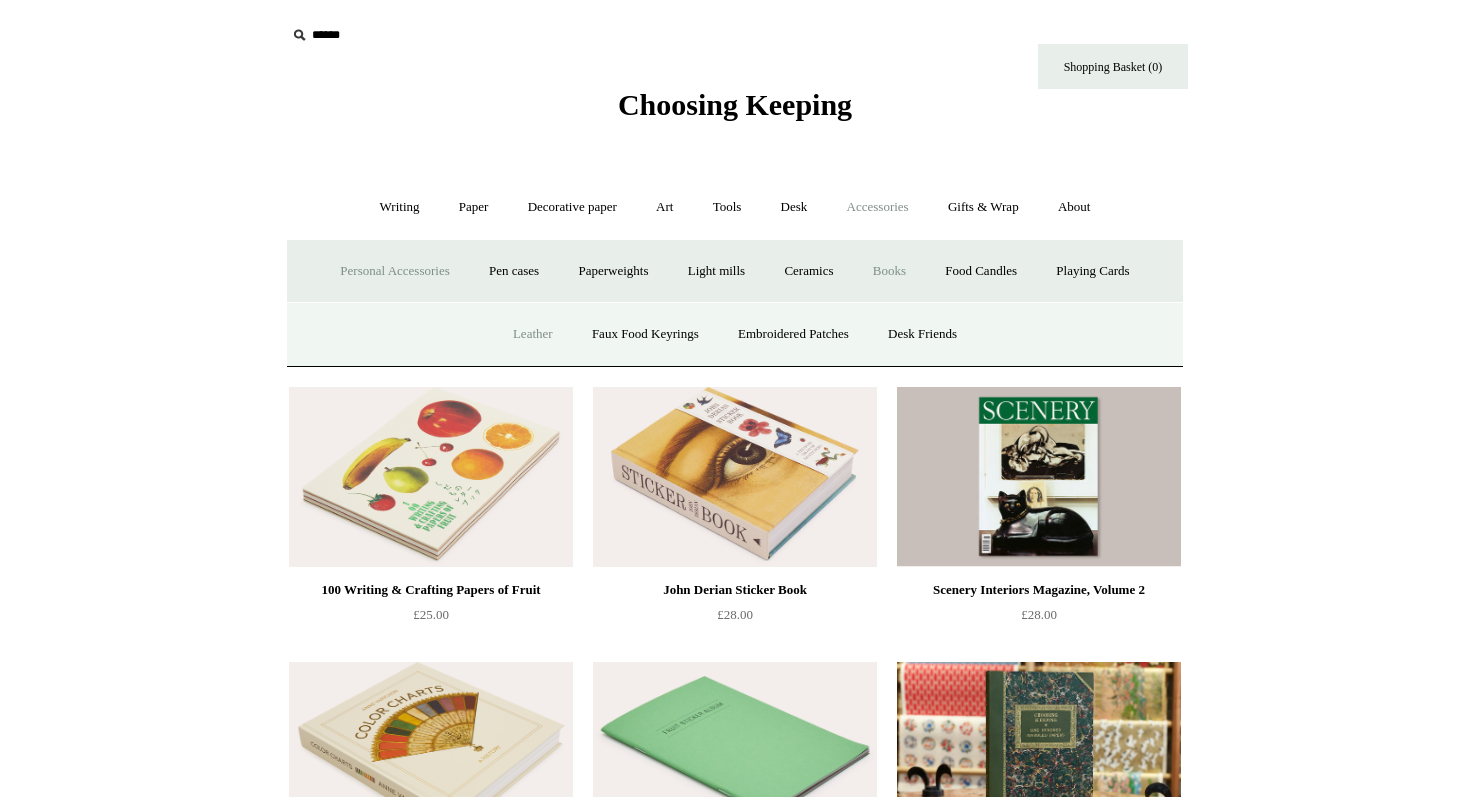 click on "Leather" at bounding box center (533, 334) 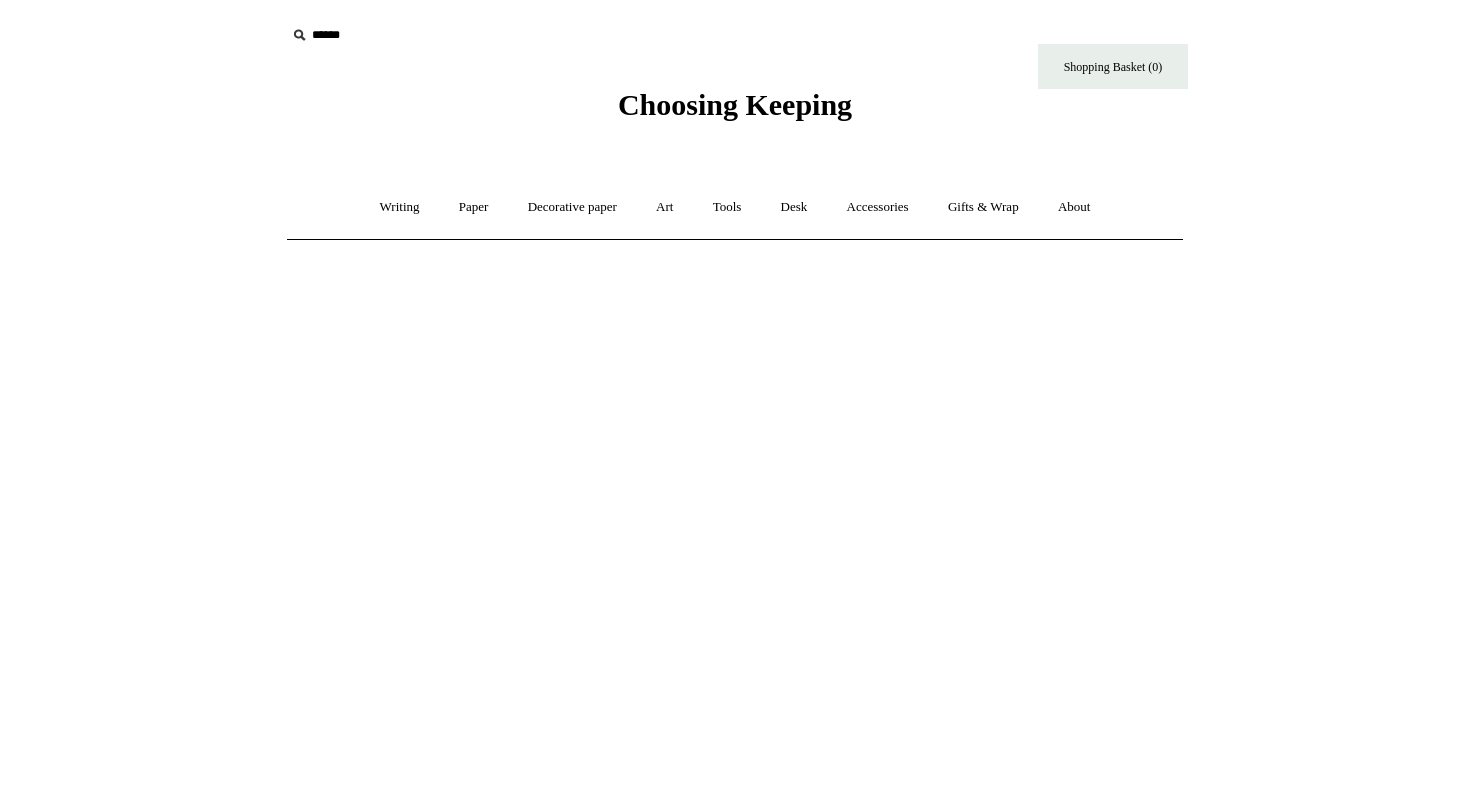 scroll, scrollTop: 0, scrollLeft: 0, axis: both 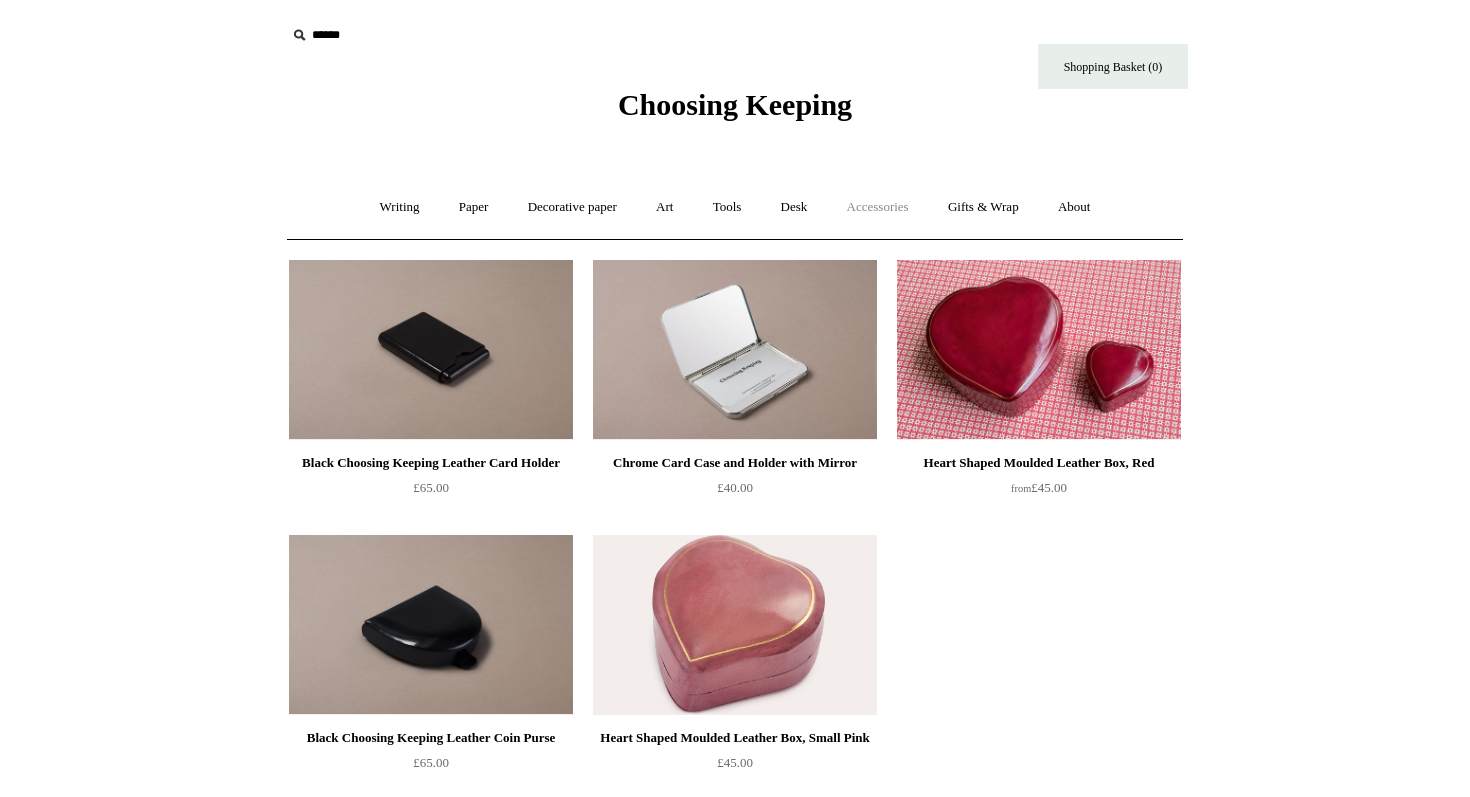 click on "Accessories +" at bounding box center [878, 207] 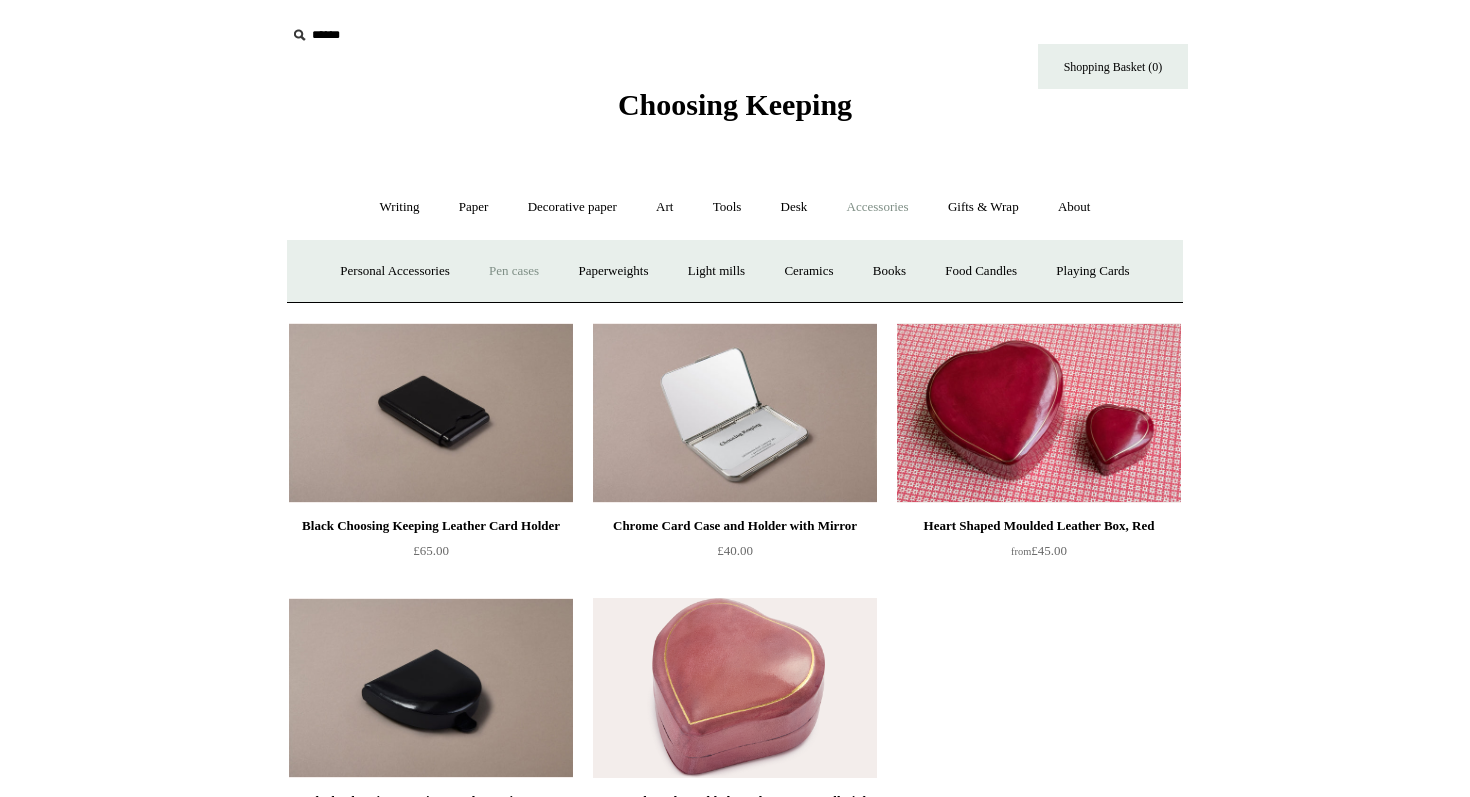 click on "Pen cases" at bounding box center [514, 271] 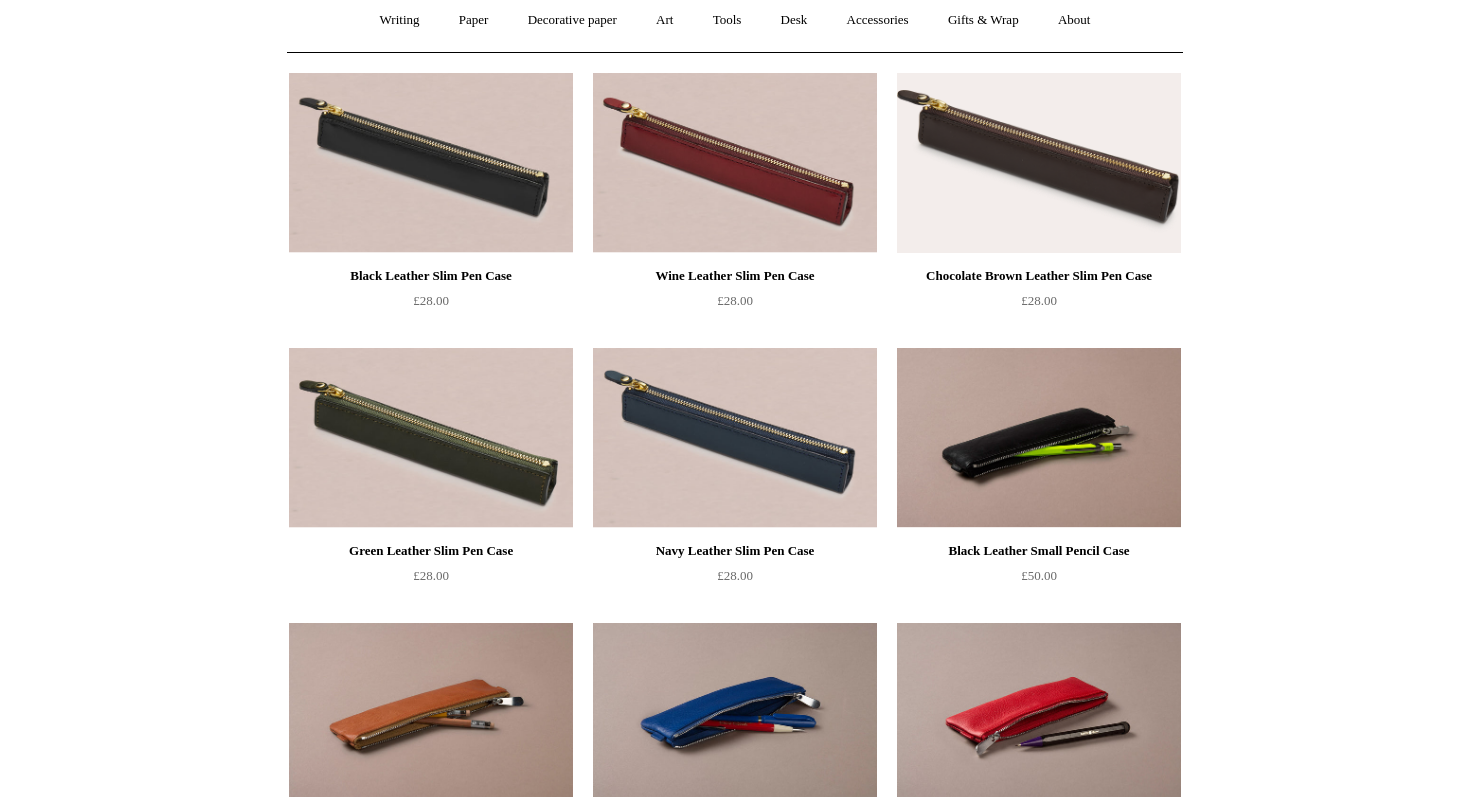 scroll, scrollTop: 0, scrollLeft: 0, axis: both 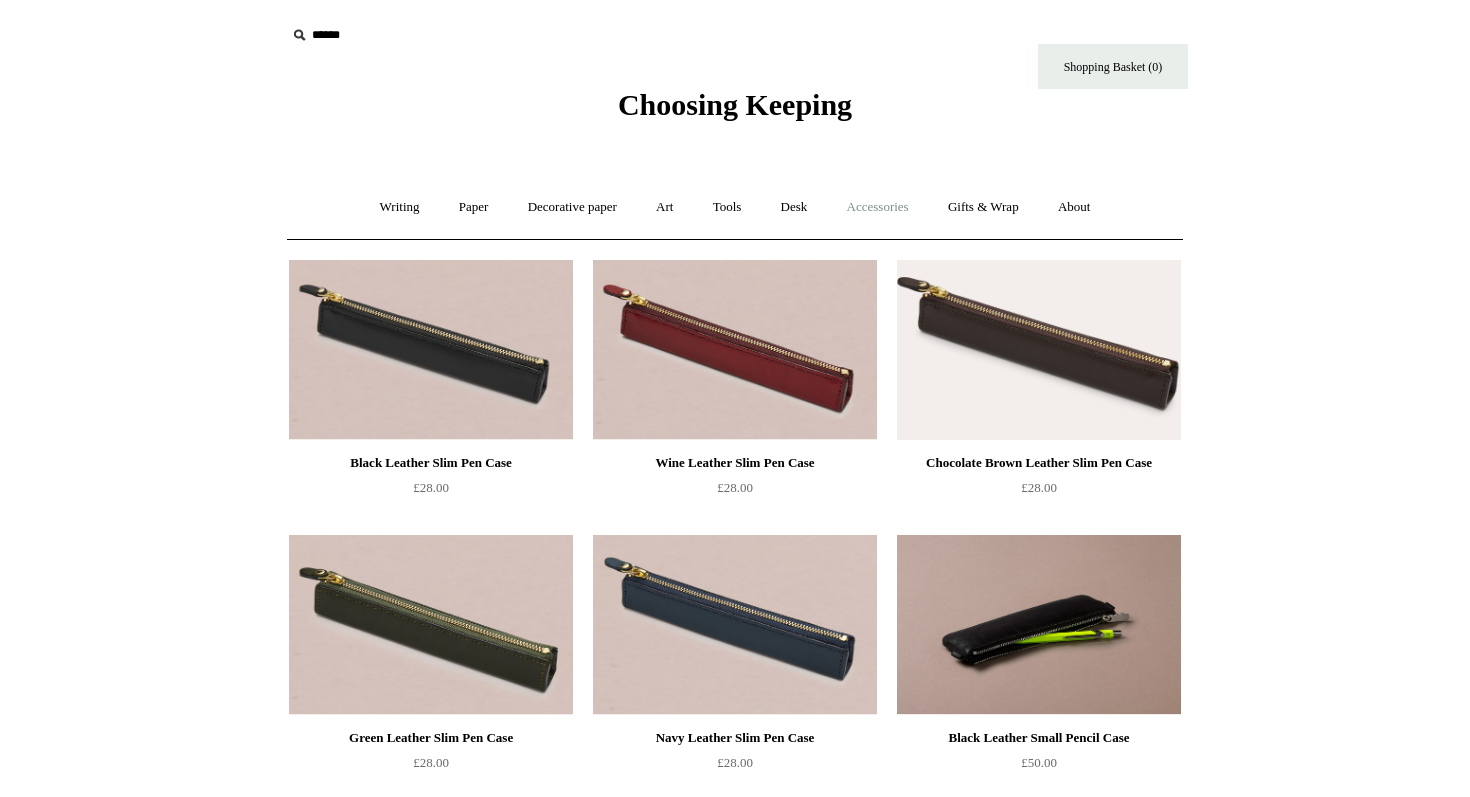 click on "Accessories +" at bounding box center [878, 207] 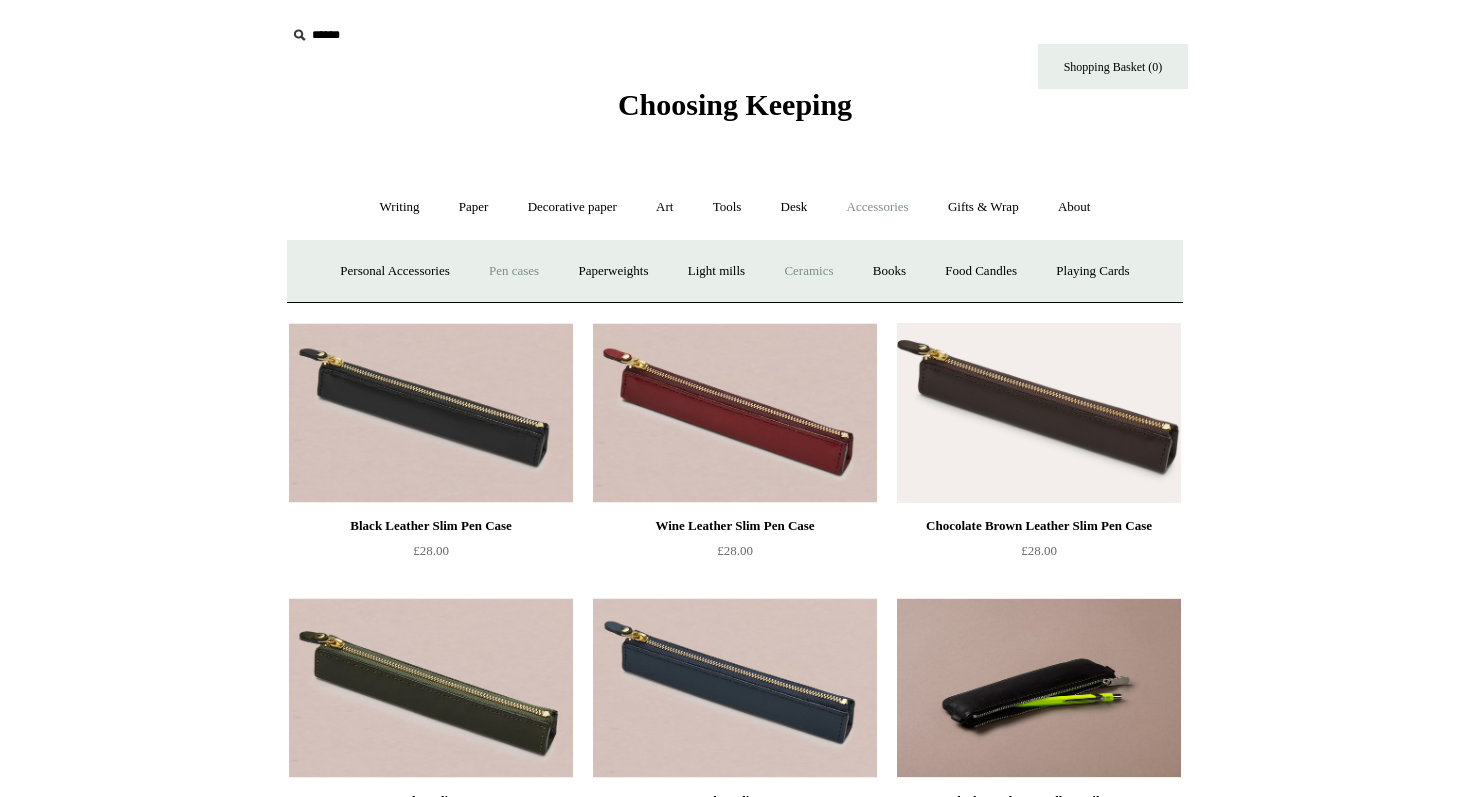 click on "Ceramics  +" at bounding box center (808, 271) 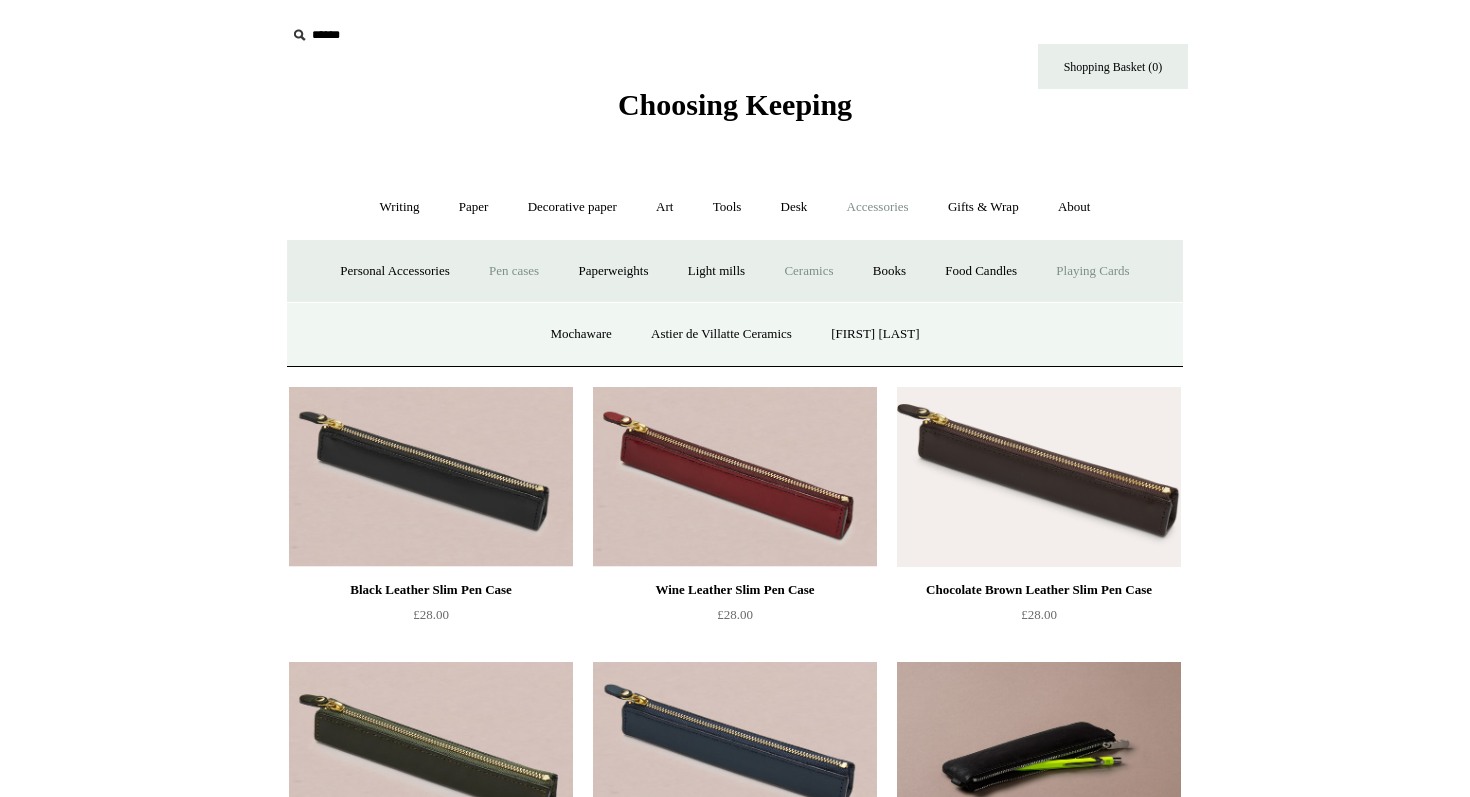 click on "Playing Cards" at bounding box center [1092, 271] 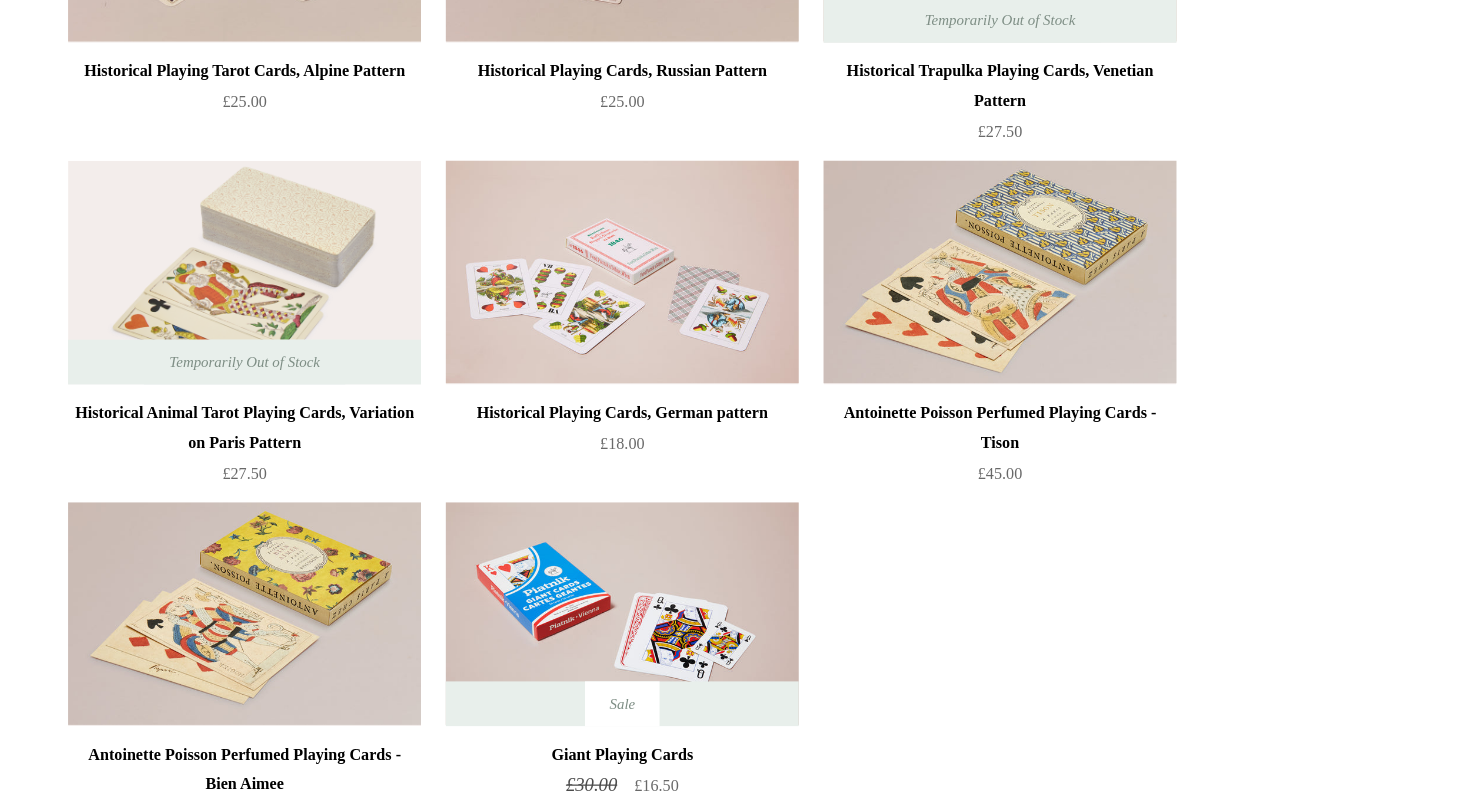 scroll, scrollTop: 334, scrollLeft: 0, axis: vertical 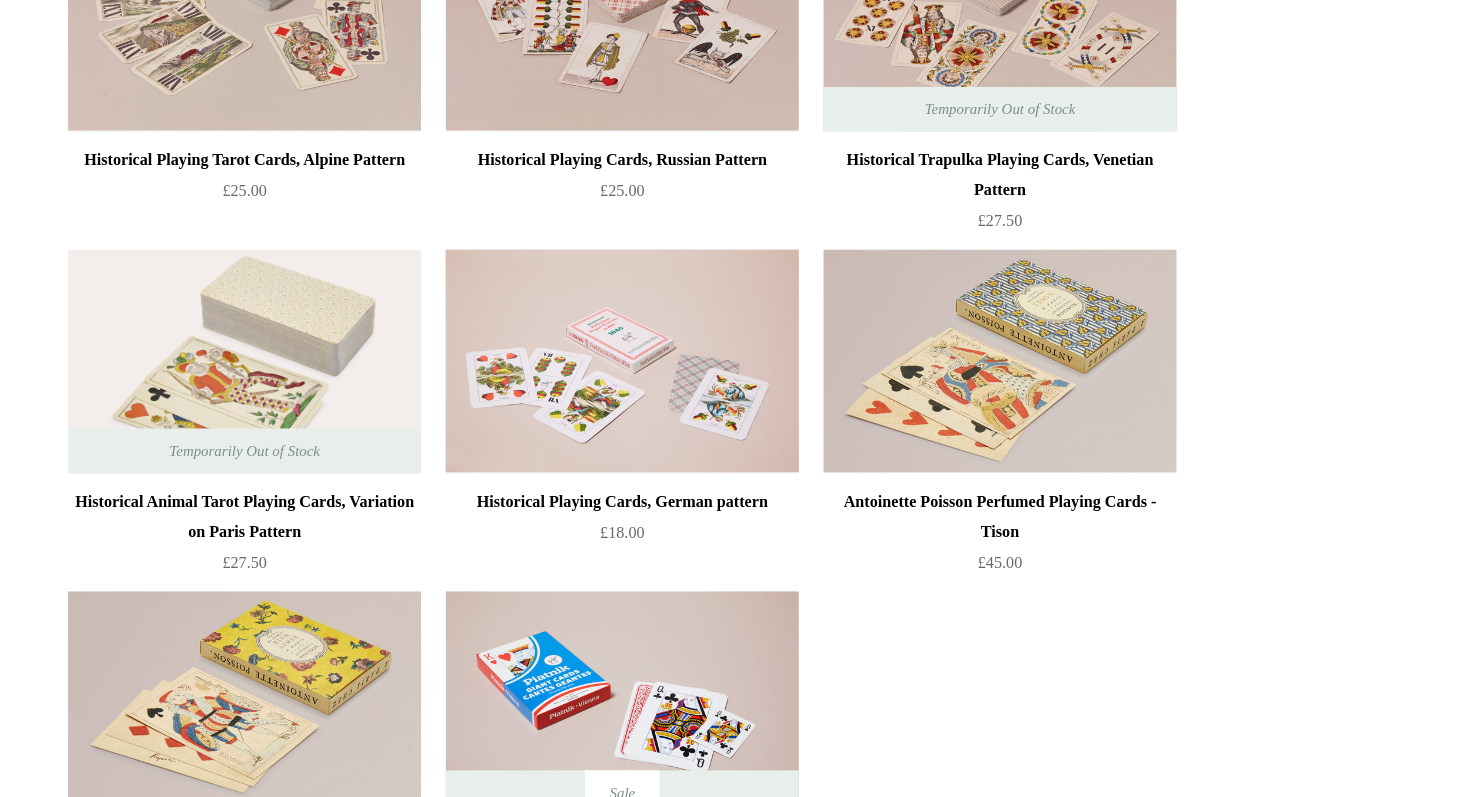 click at bounding box center [735, 291] 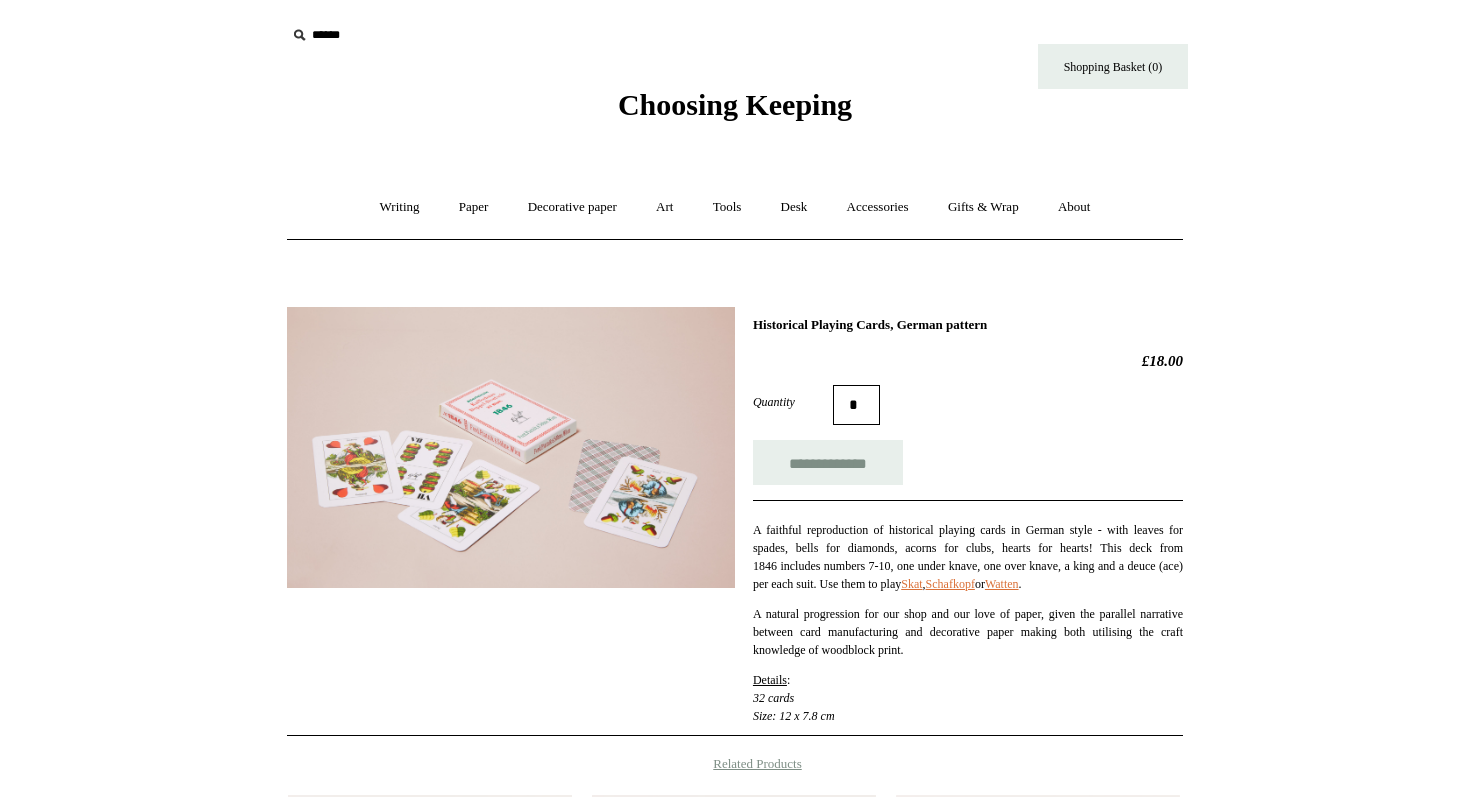 scroll, scrollTop: 0, scrollLeft: 0, axis: both 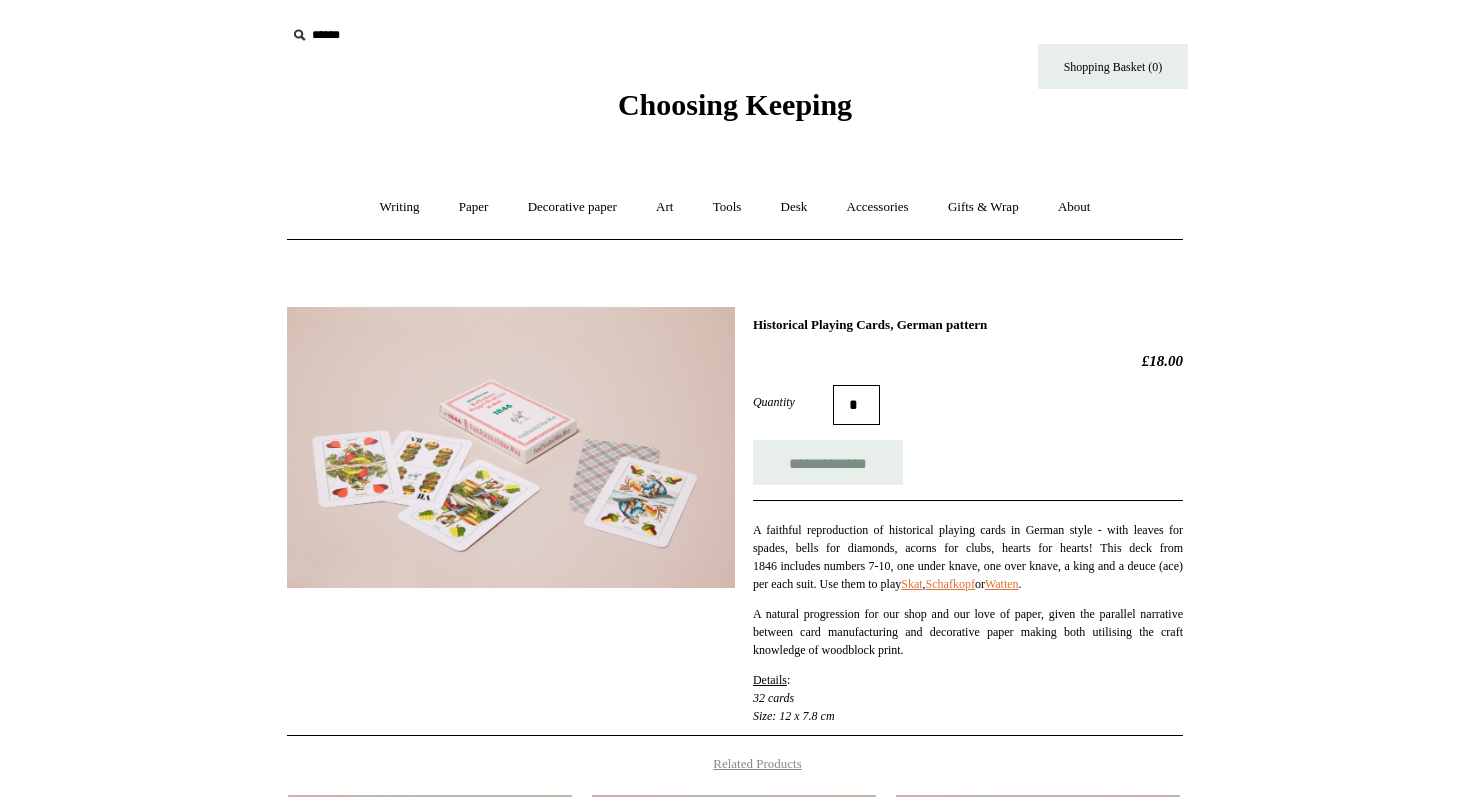 click at bounding box center [511, 447] 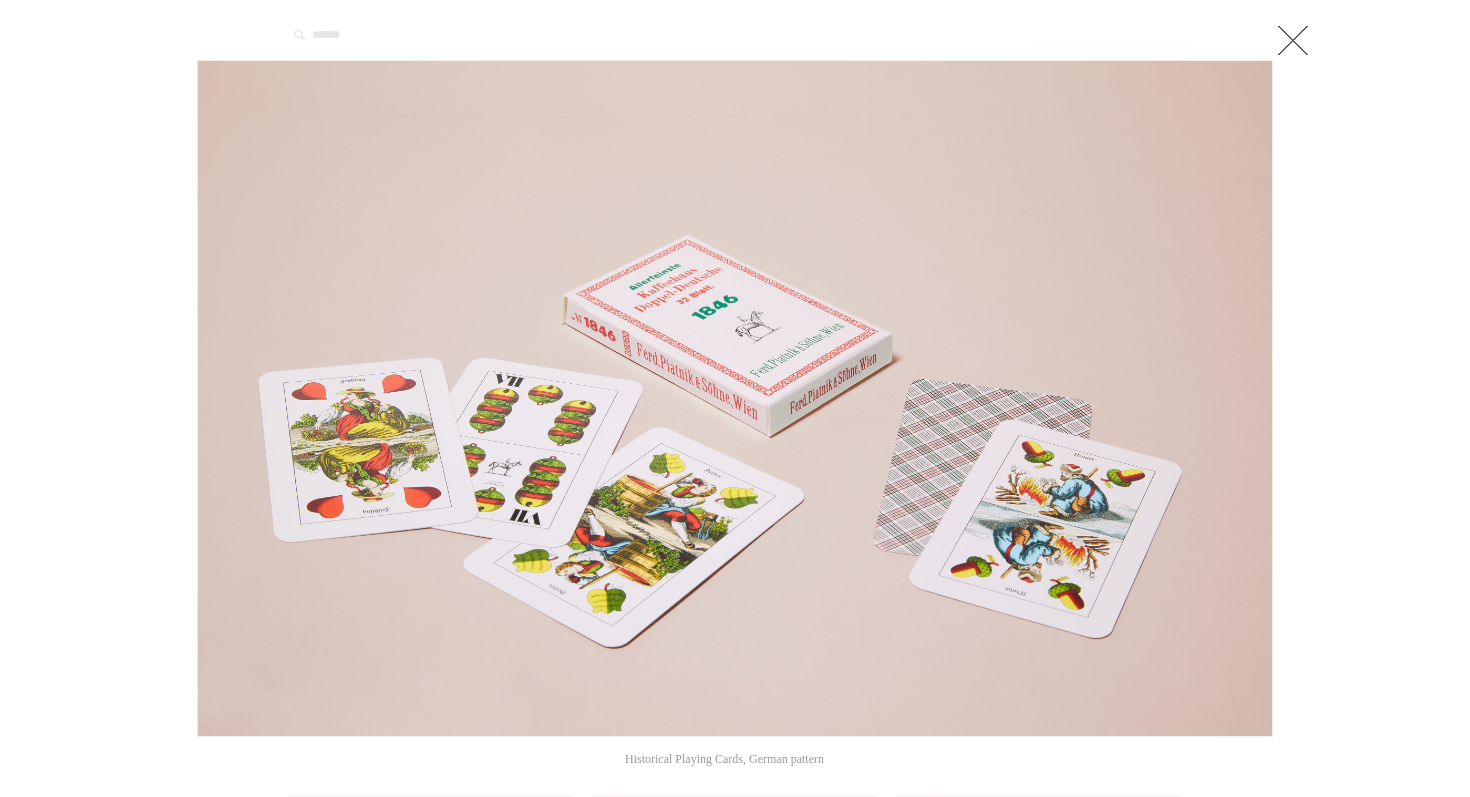 click 